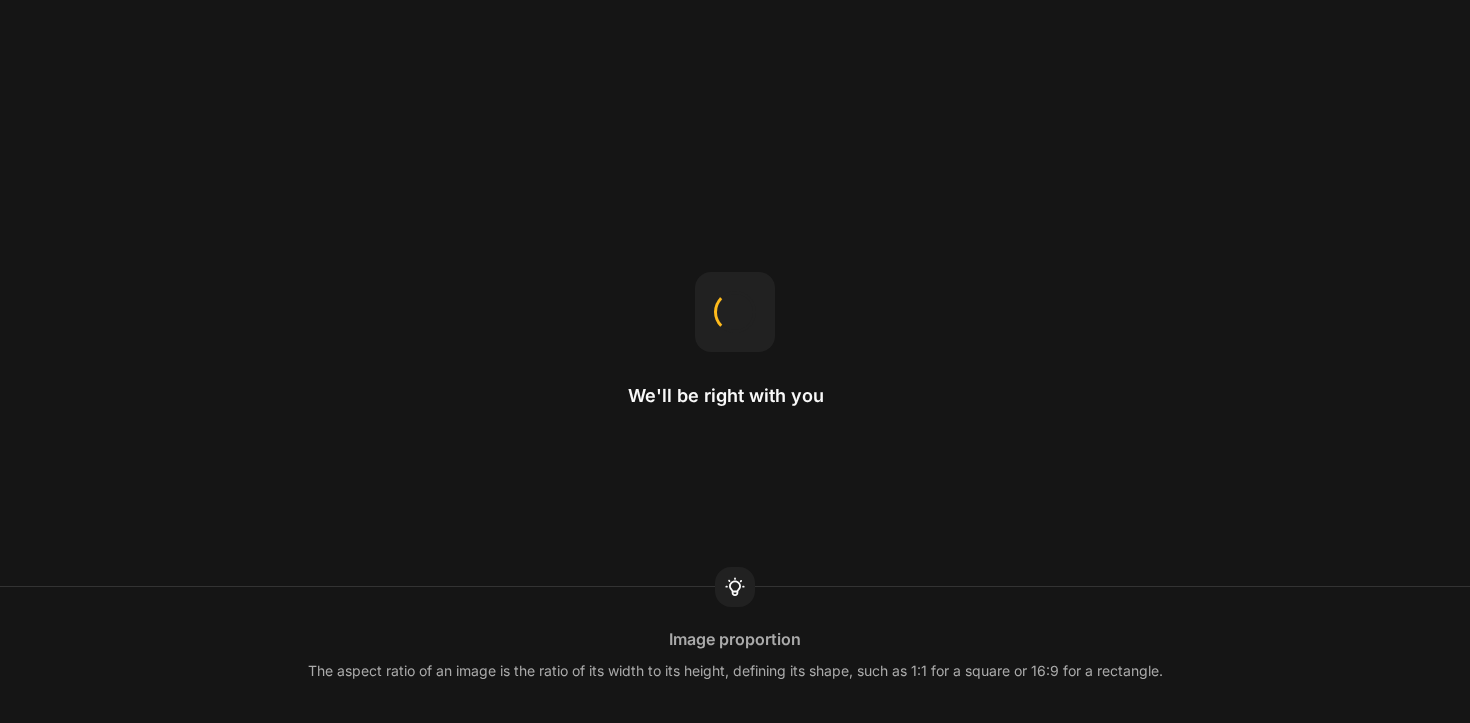 scroll, scrollTop: 0, scrollLeft: 0, axis: both 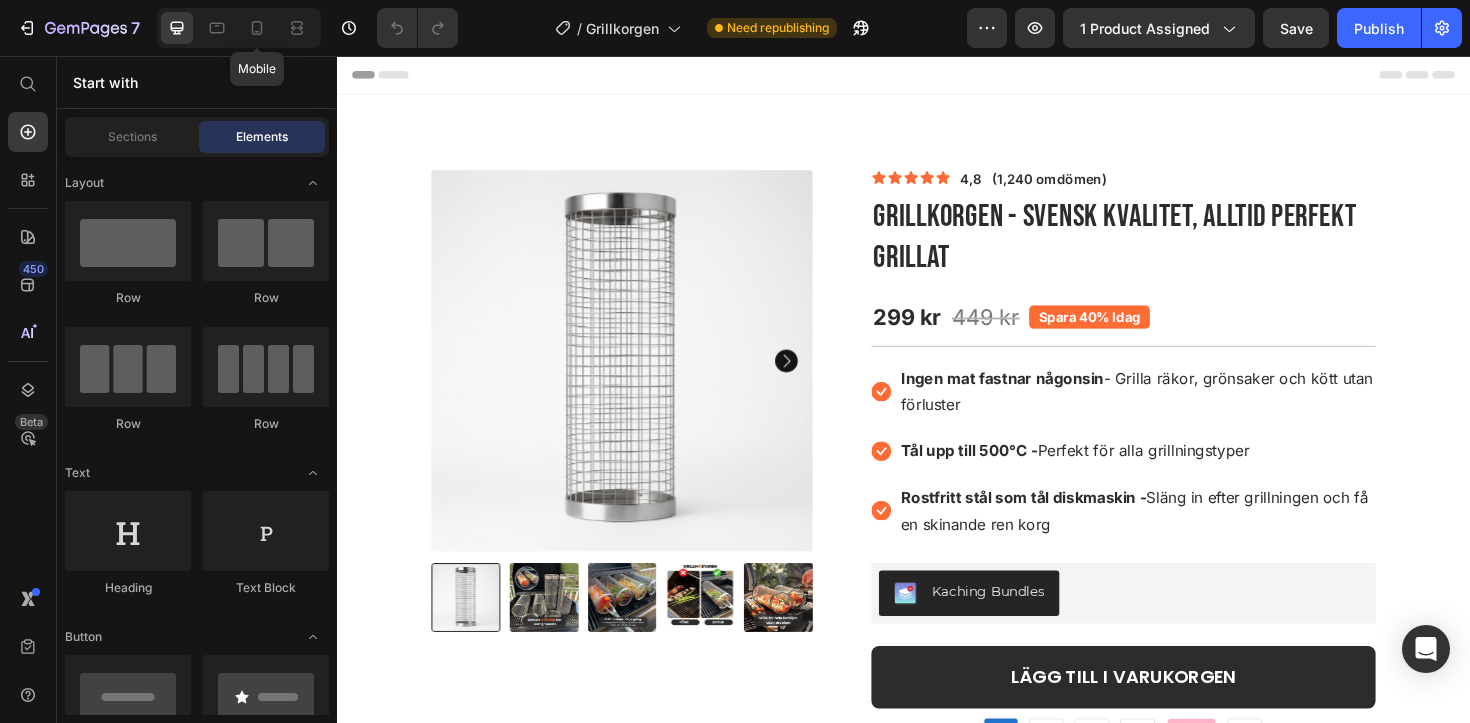 click 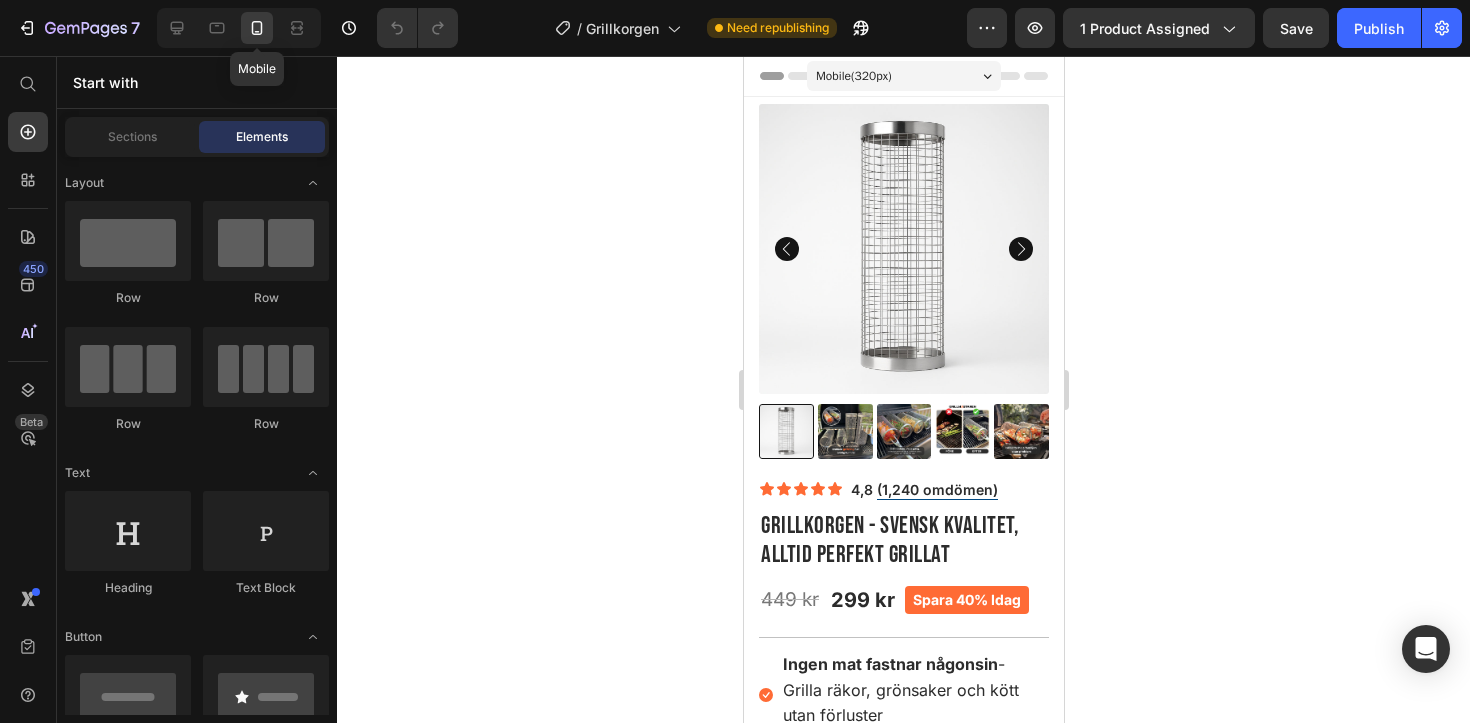 click 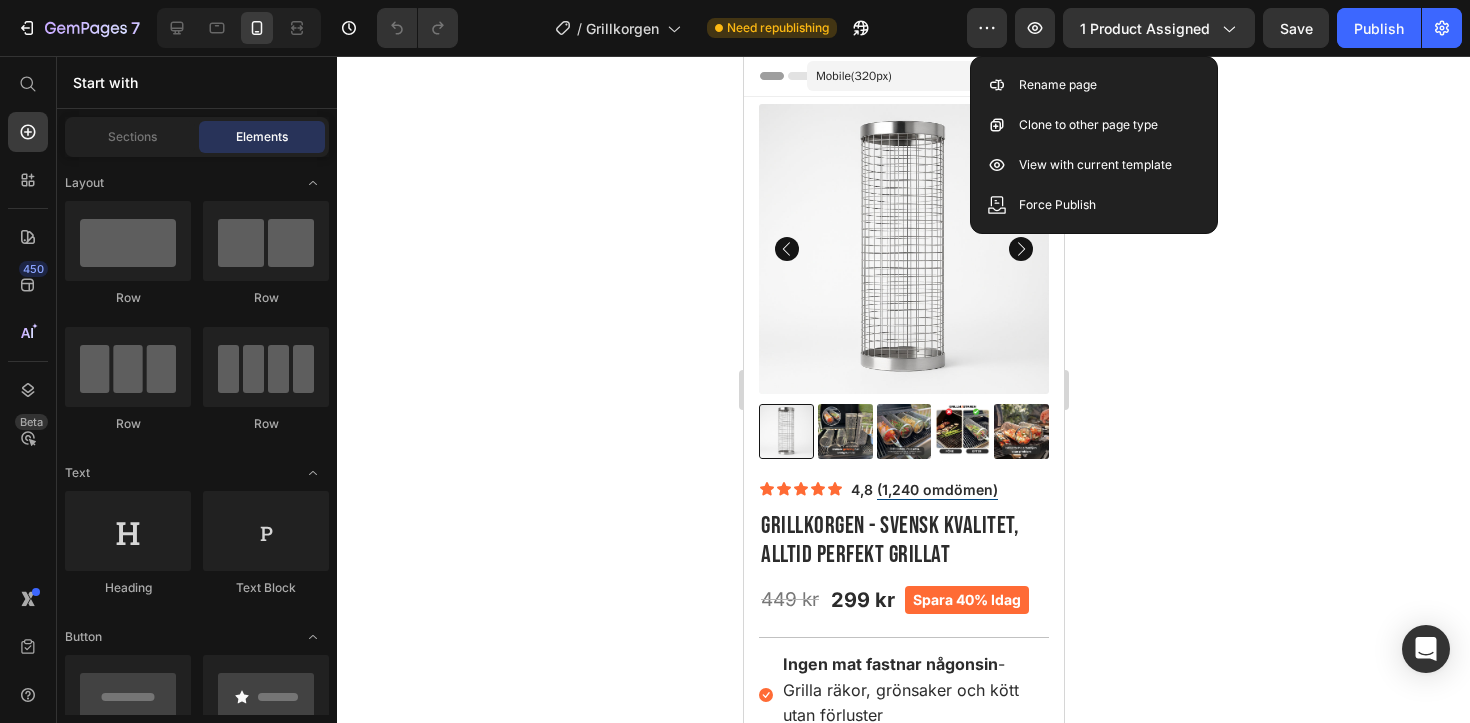 drag, startPoint x: 0, startPoint y: 0, endPoint x: 1150, endPoint y: 314, distance: 1192.0973 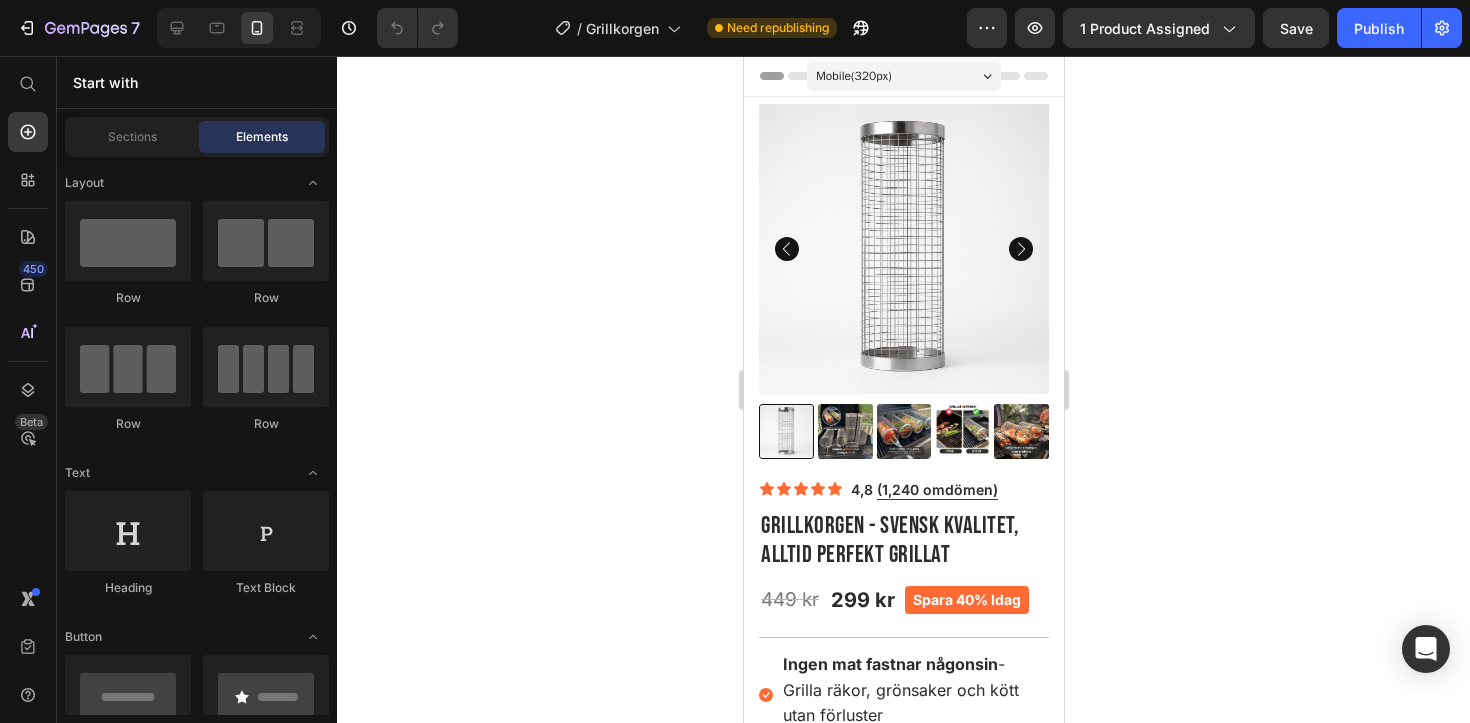click on "1 product assigned" 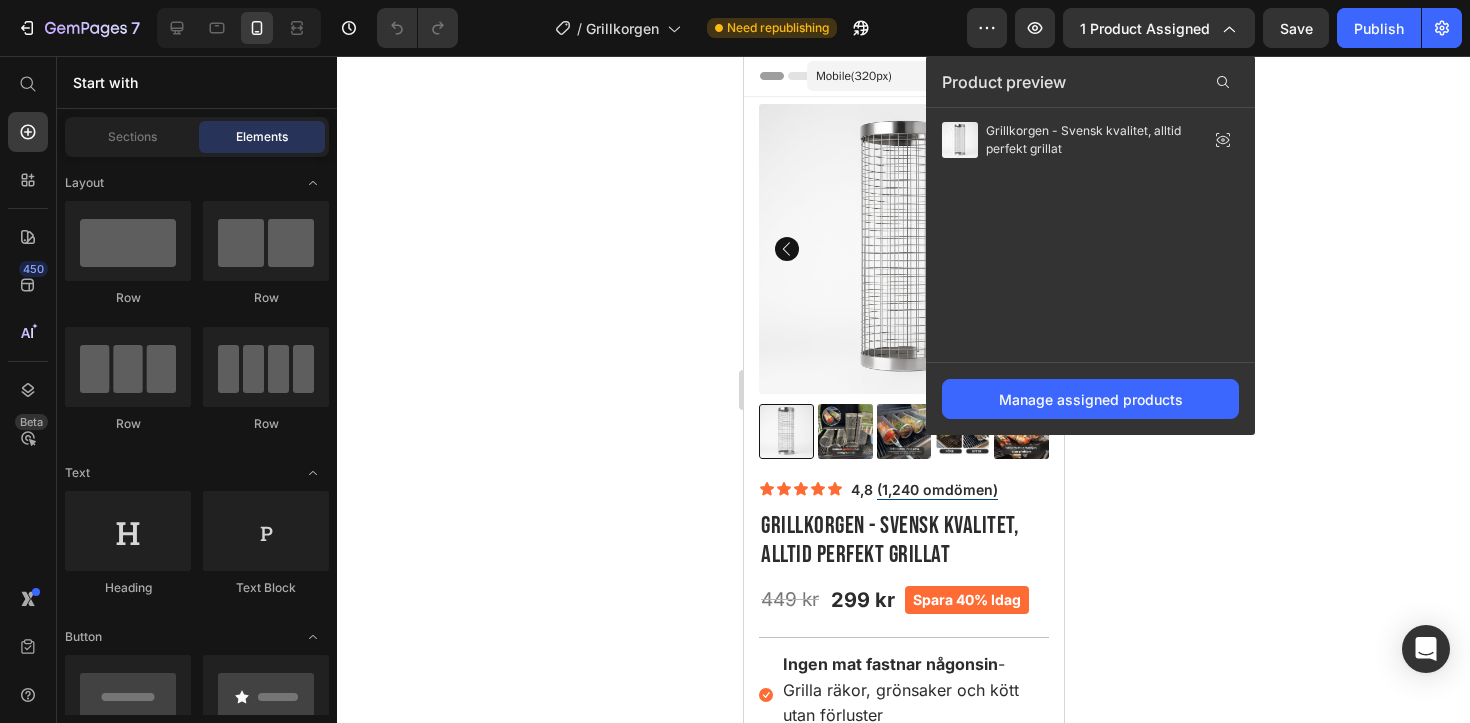 click on "1 product assigned" 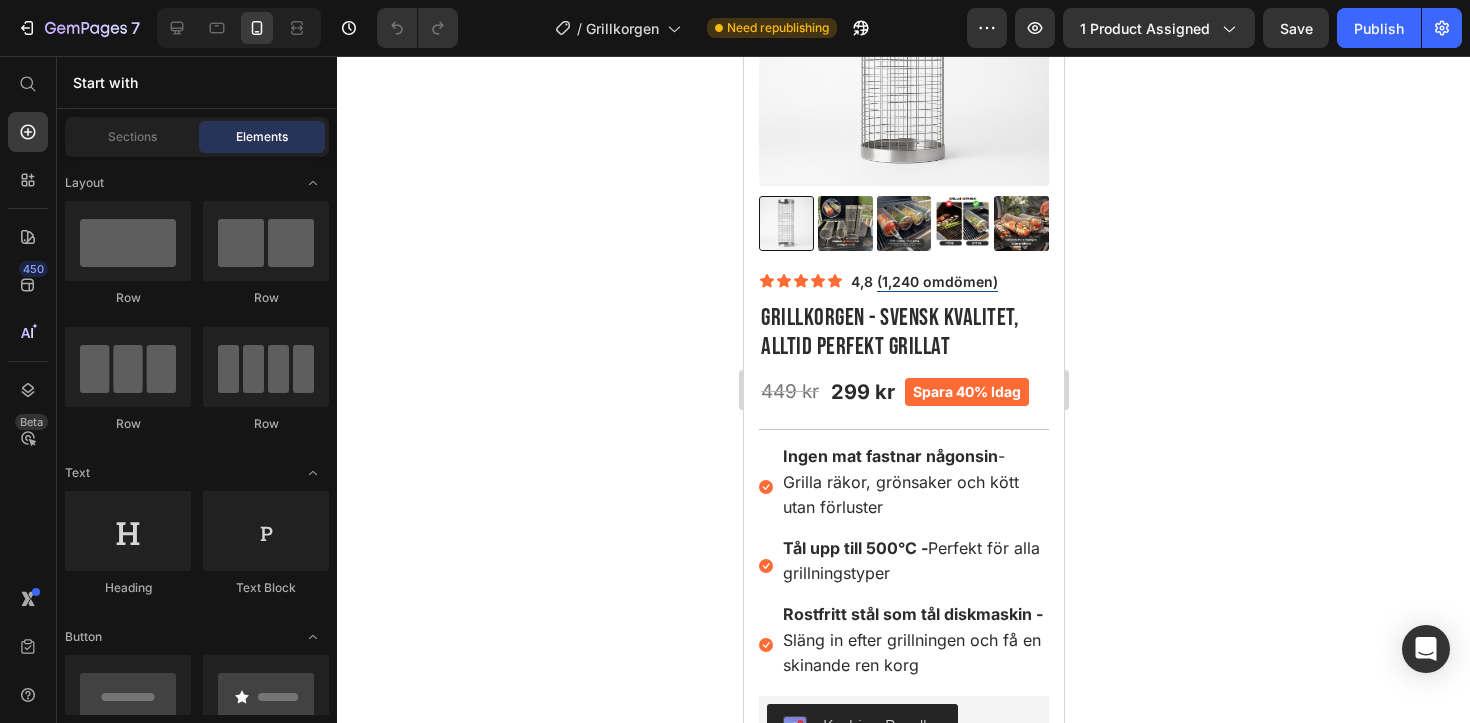 scroll, scrollTop: 205, scrollLeft: 0, axis: vertical 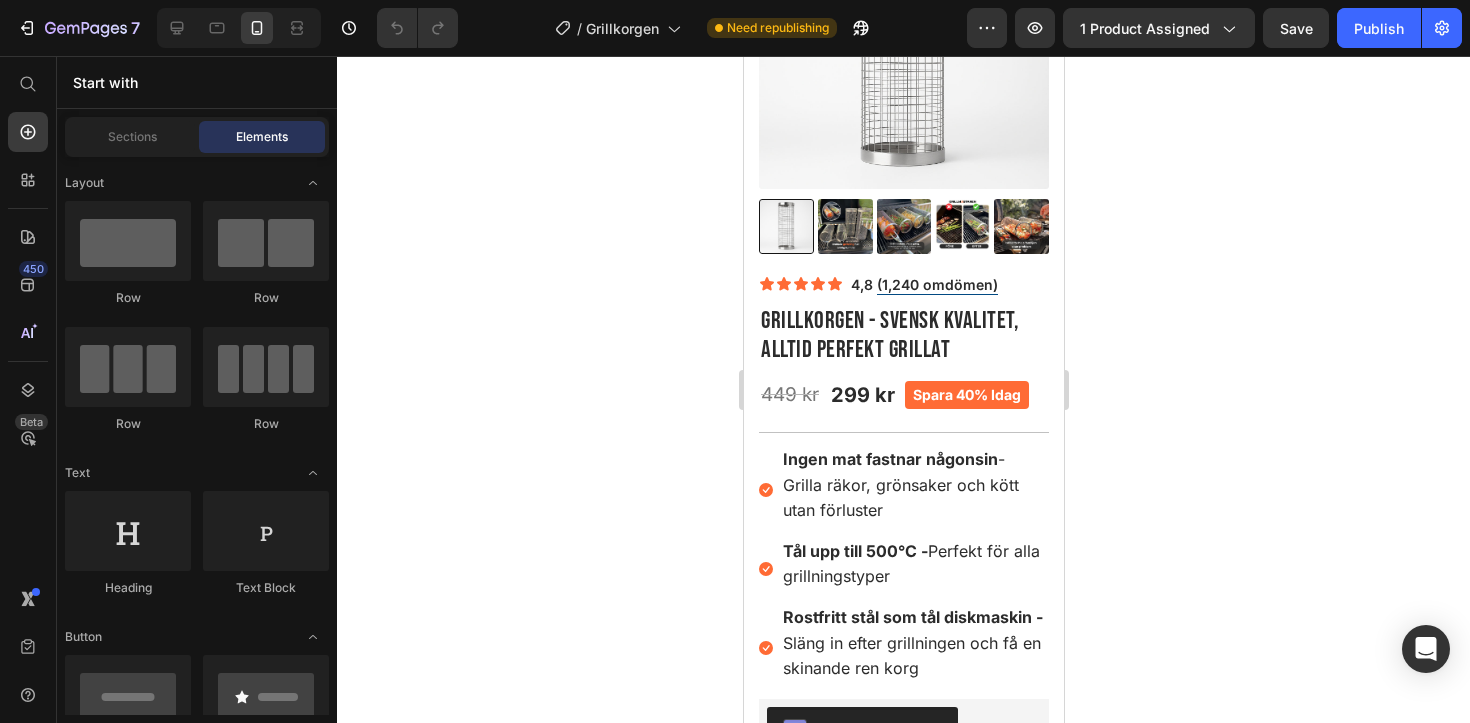 click on "Grillkorgen - Svensk kvalitet, alltid perfekt grillat" at bounding box center [903, 336] 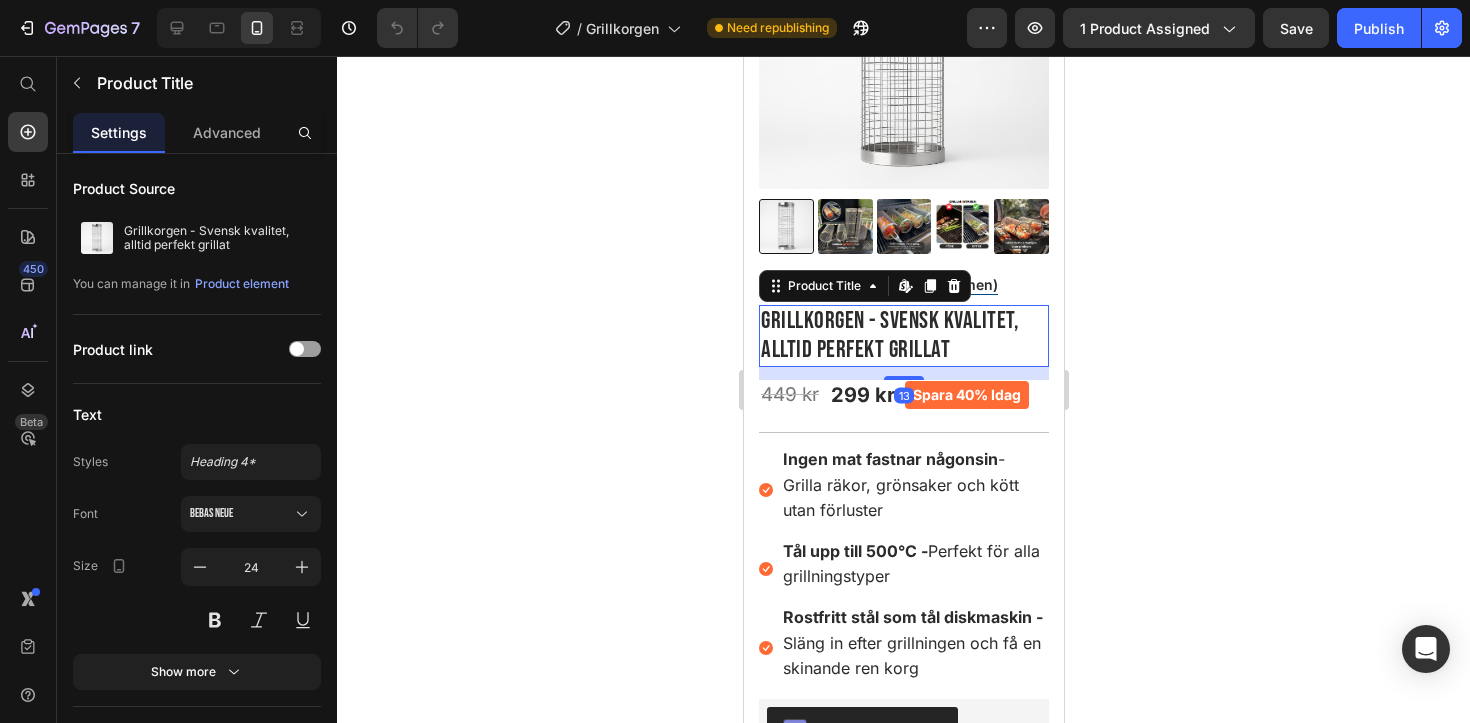 click on "Font Bebas Neue Size 24 Show more" at bounding box center (197, 593) 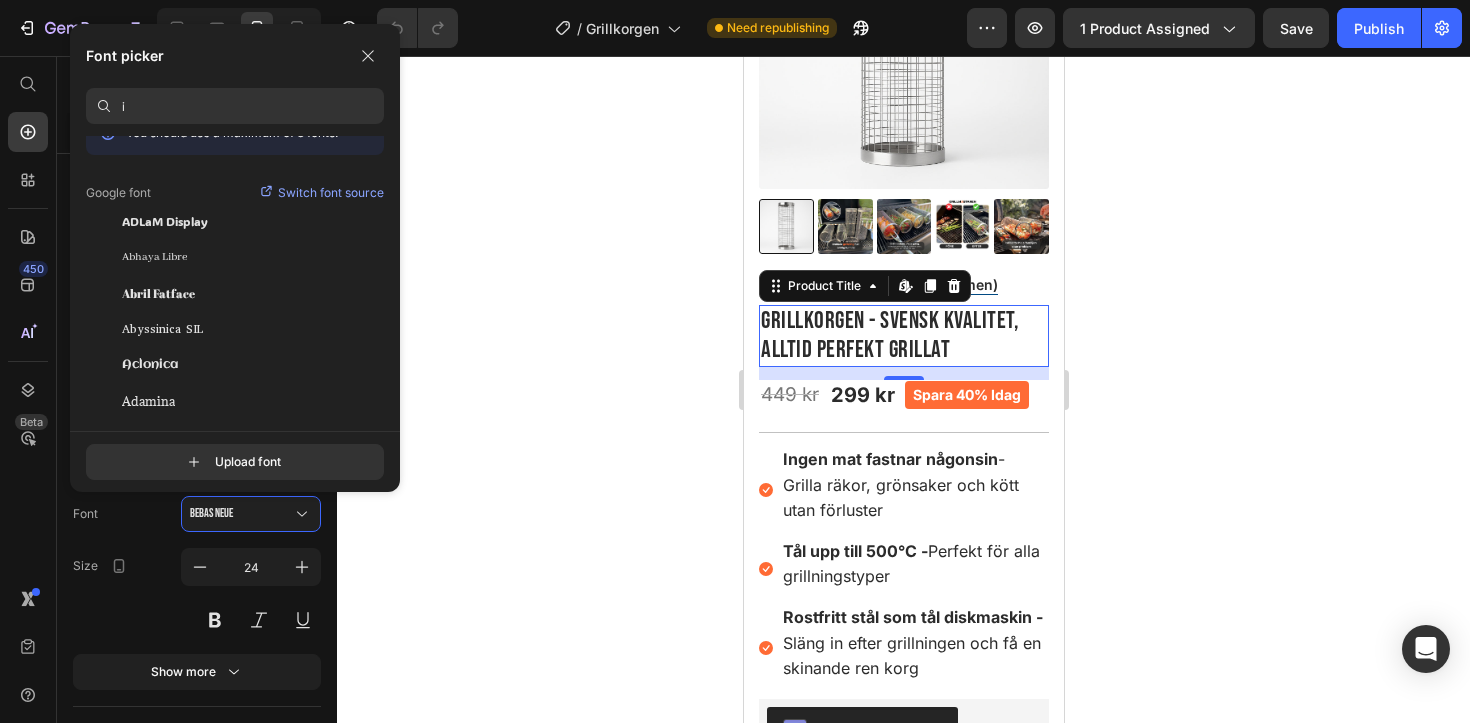 scroll, scrollTop: 0, scrollLeft: 0, axis: both 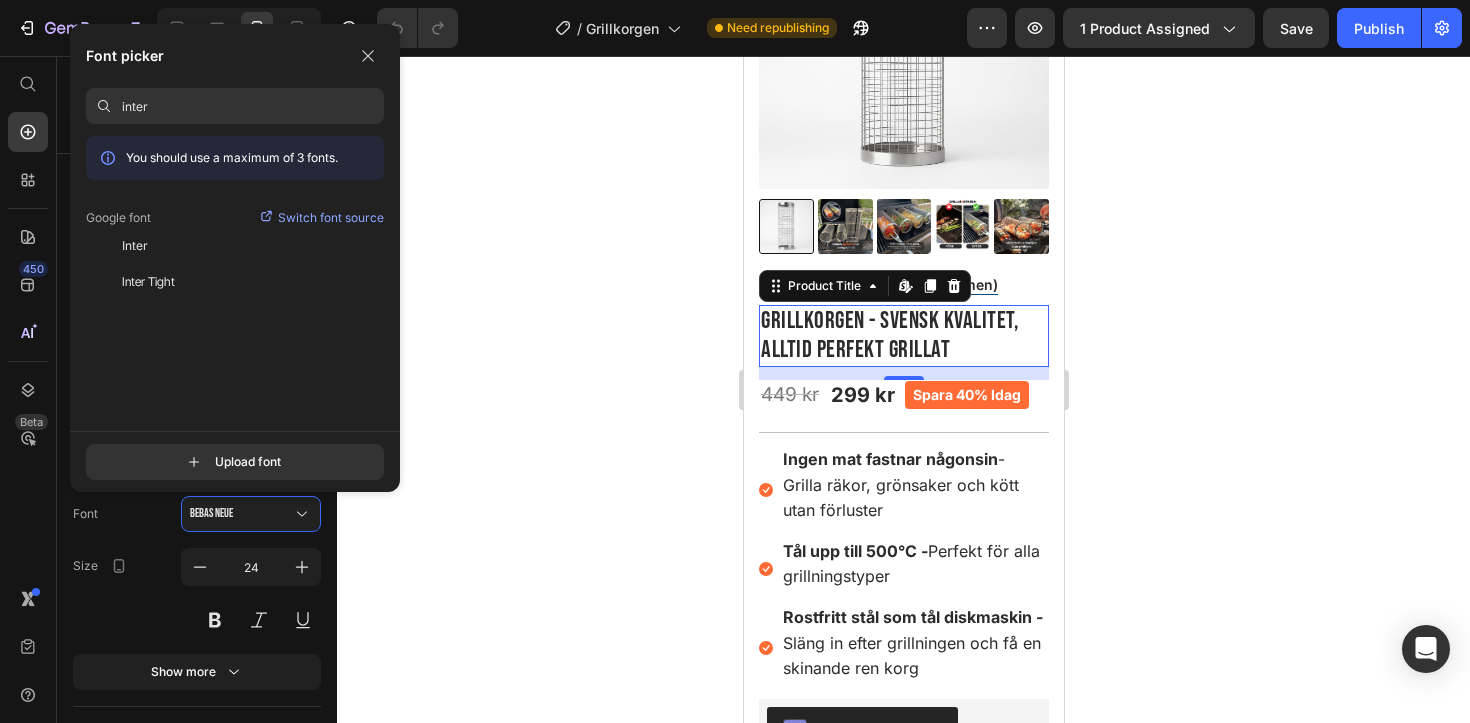 type on "inter" 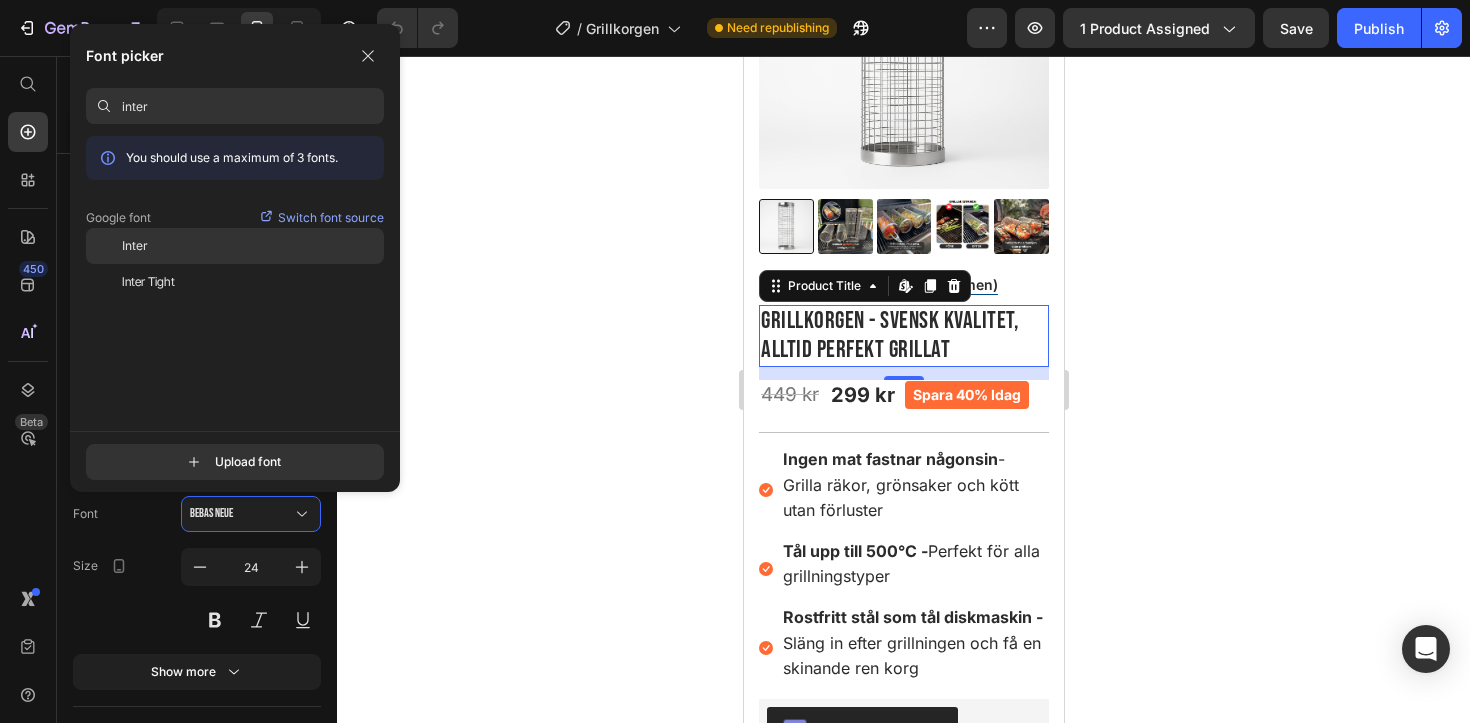 drag, startPoint x: 1150, startPoint y: 314, endPoint x: 231, endPoint y: 247, distance: 921.4391 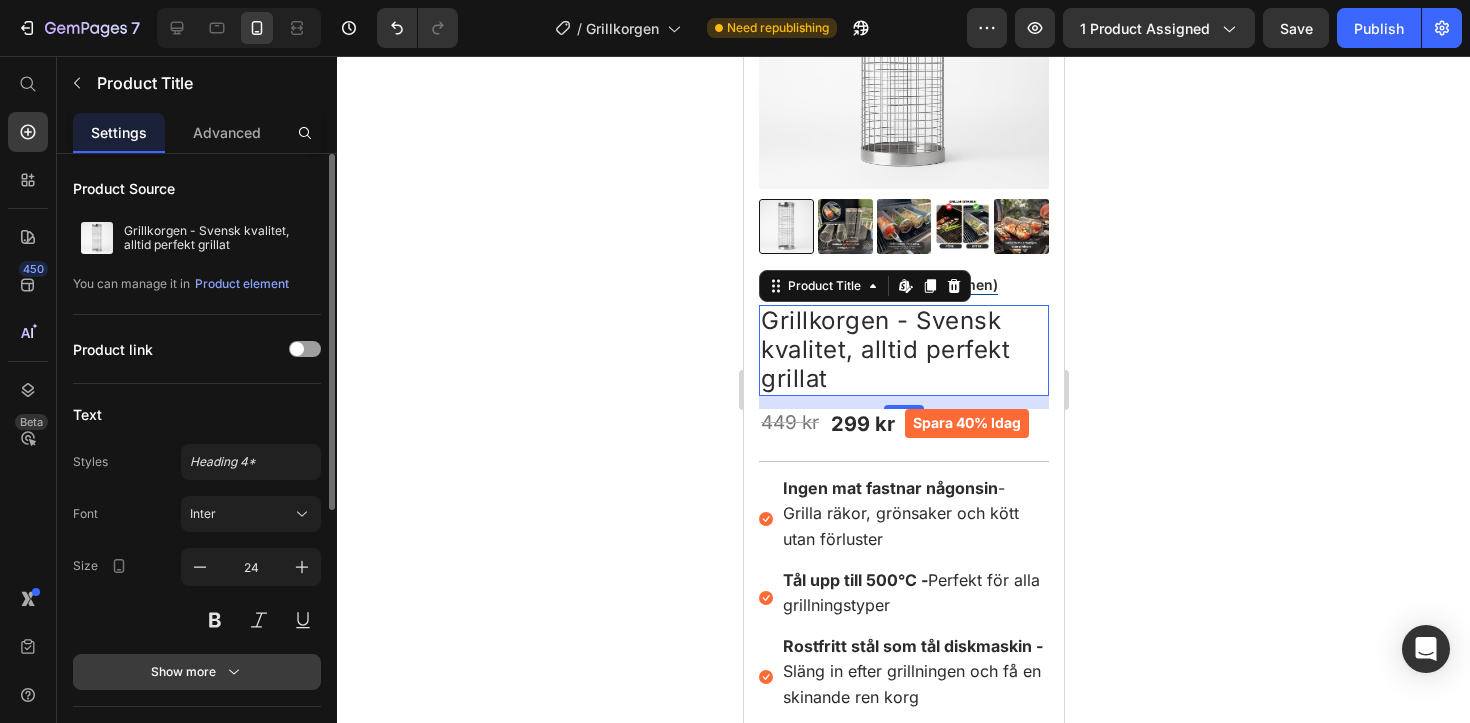 drag, startPoint x: 231, startPoint y: 247, endPoint x: 241, endPoint y: 659, distance: 412.12134 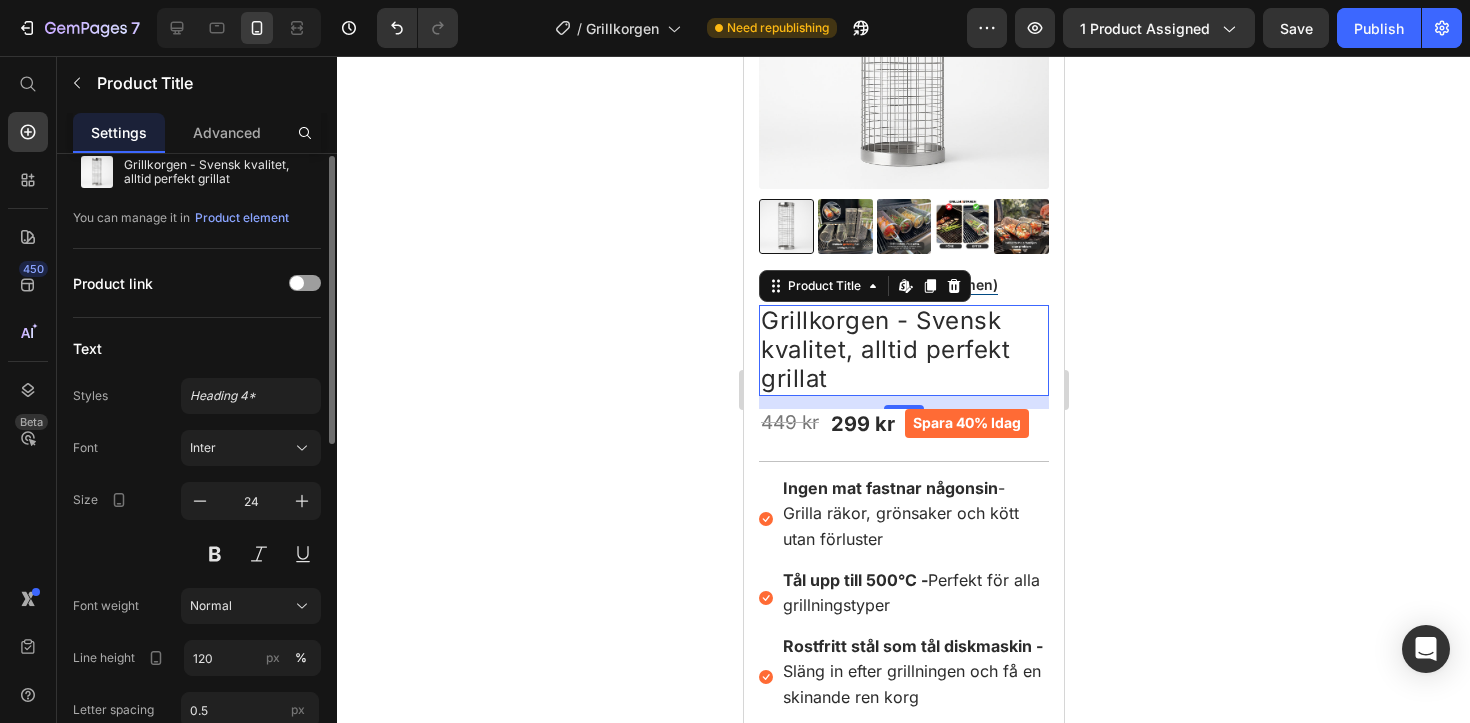 scroll, scrollTop: 67, scrollLeft: 0, axis: vertical 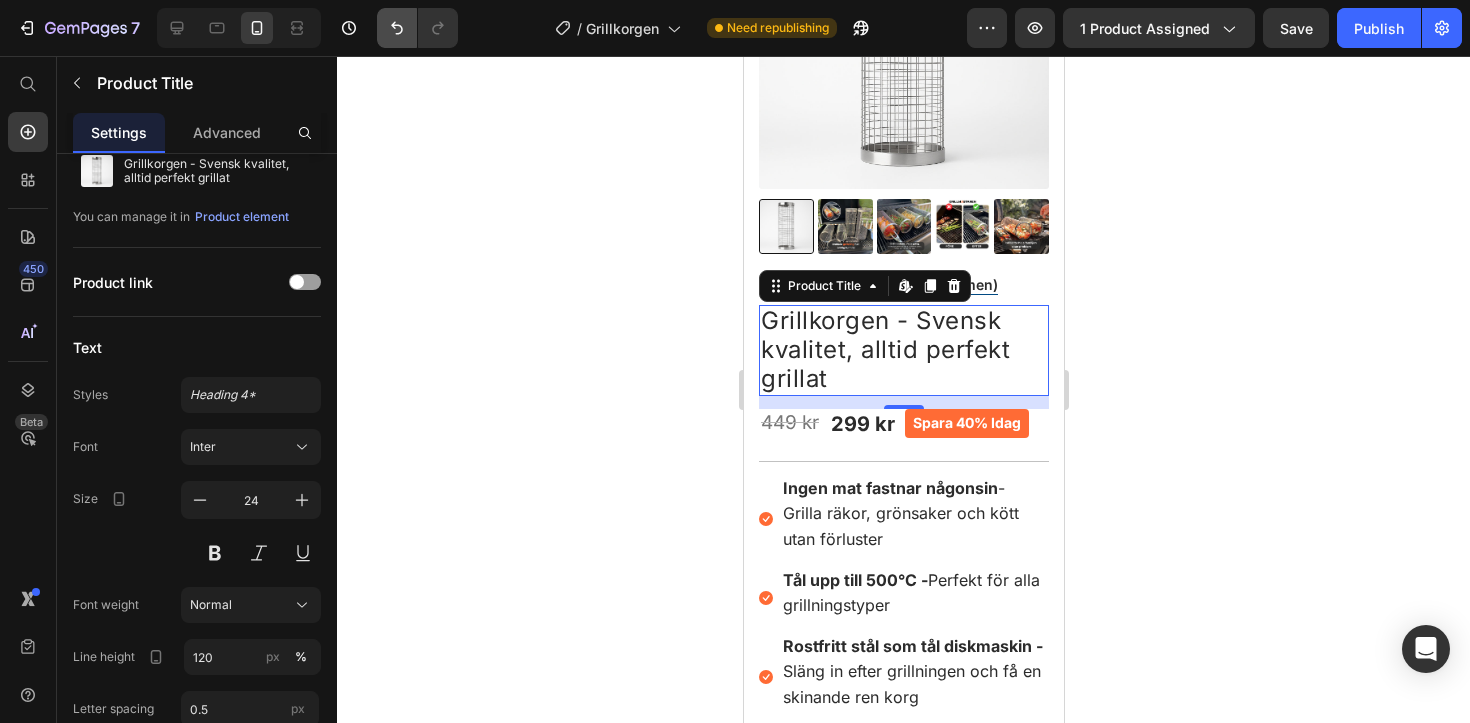 drag, startPoint x: 241, startPoint y: 659, endPoint x: 392, endPoint y: 36, distance: 641.0382 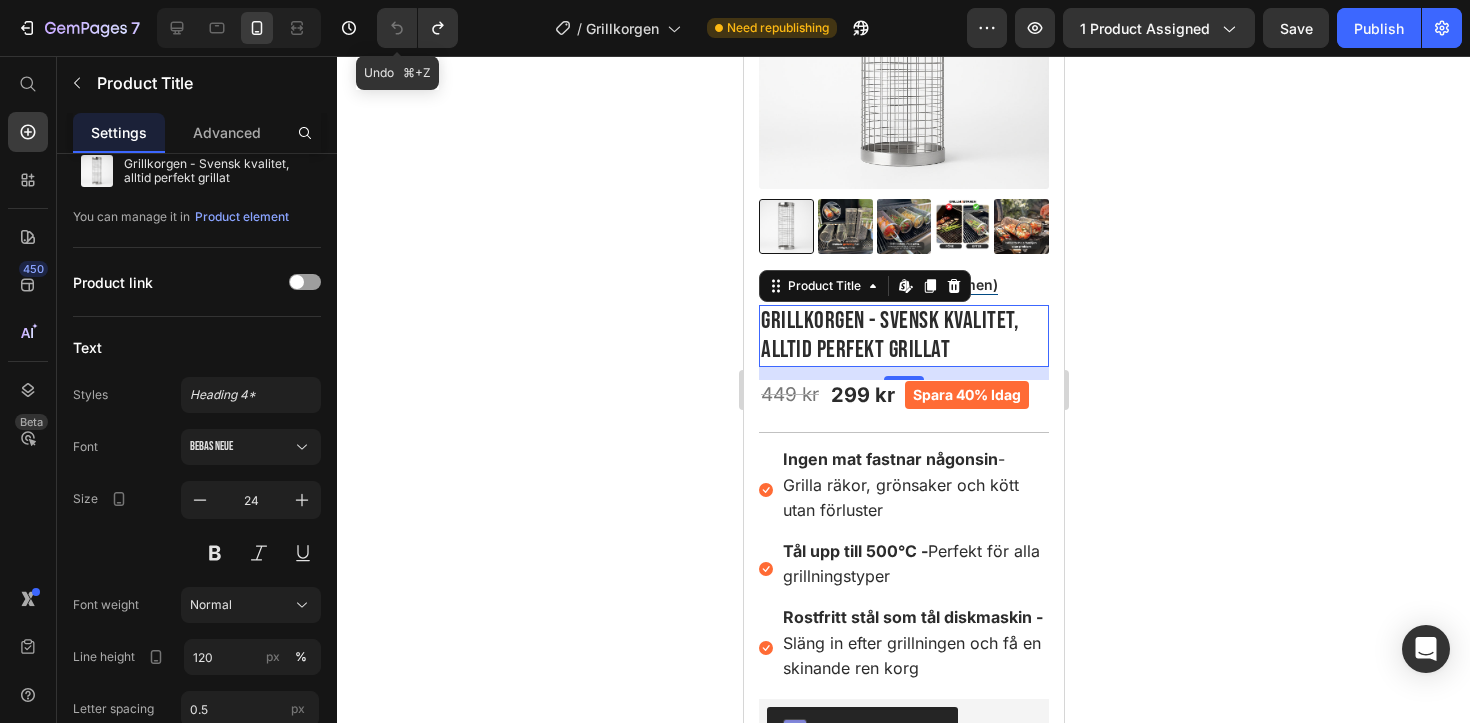click 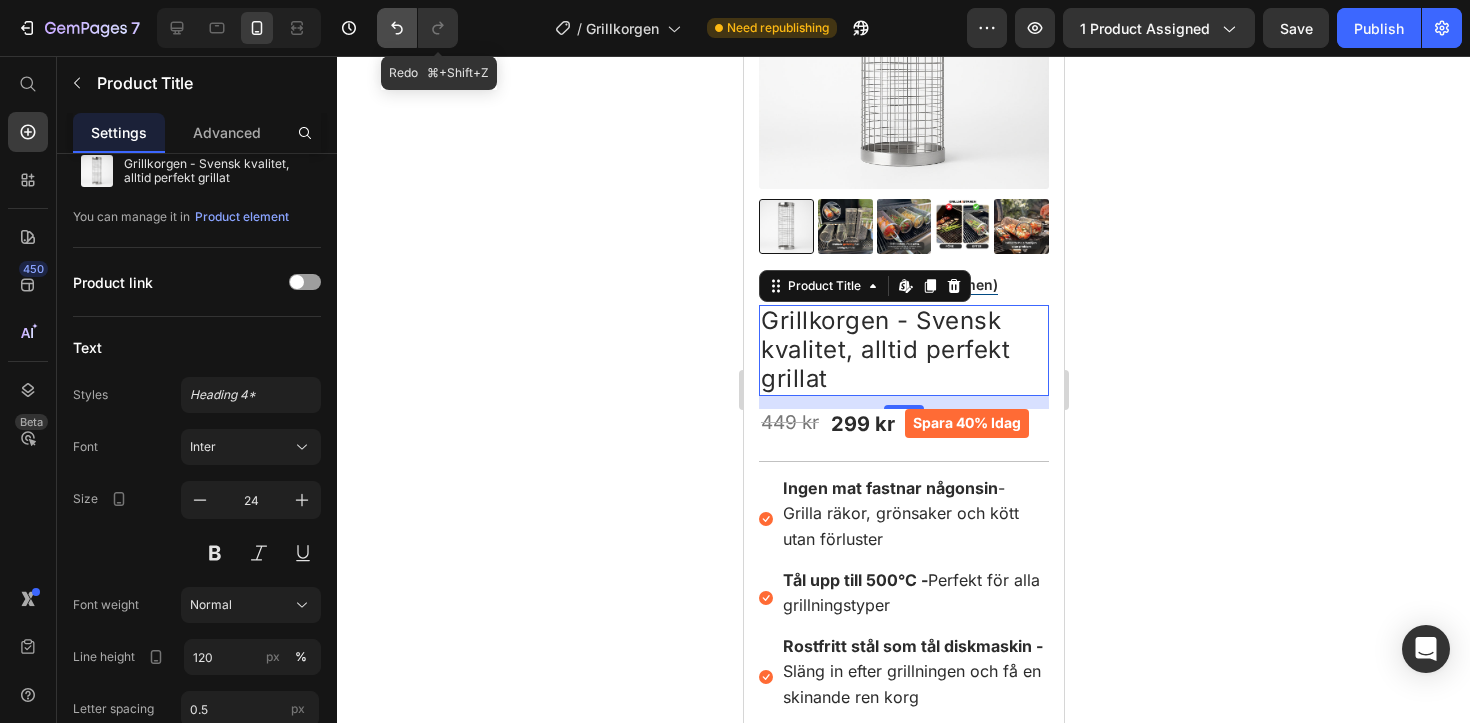 click 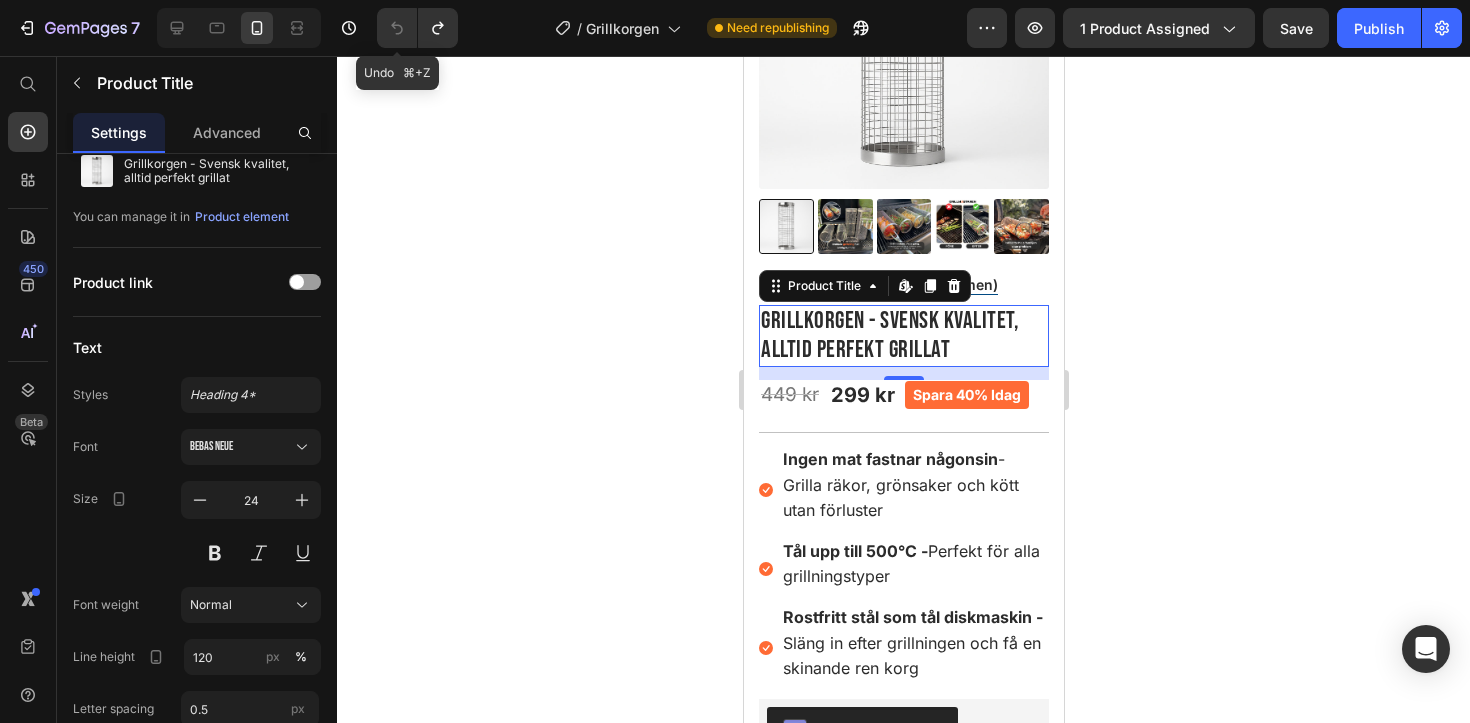 click 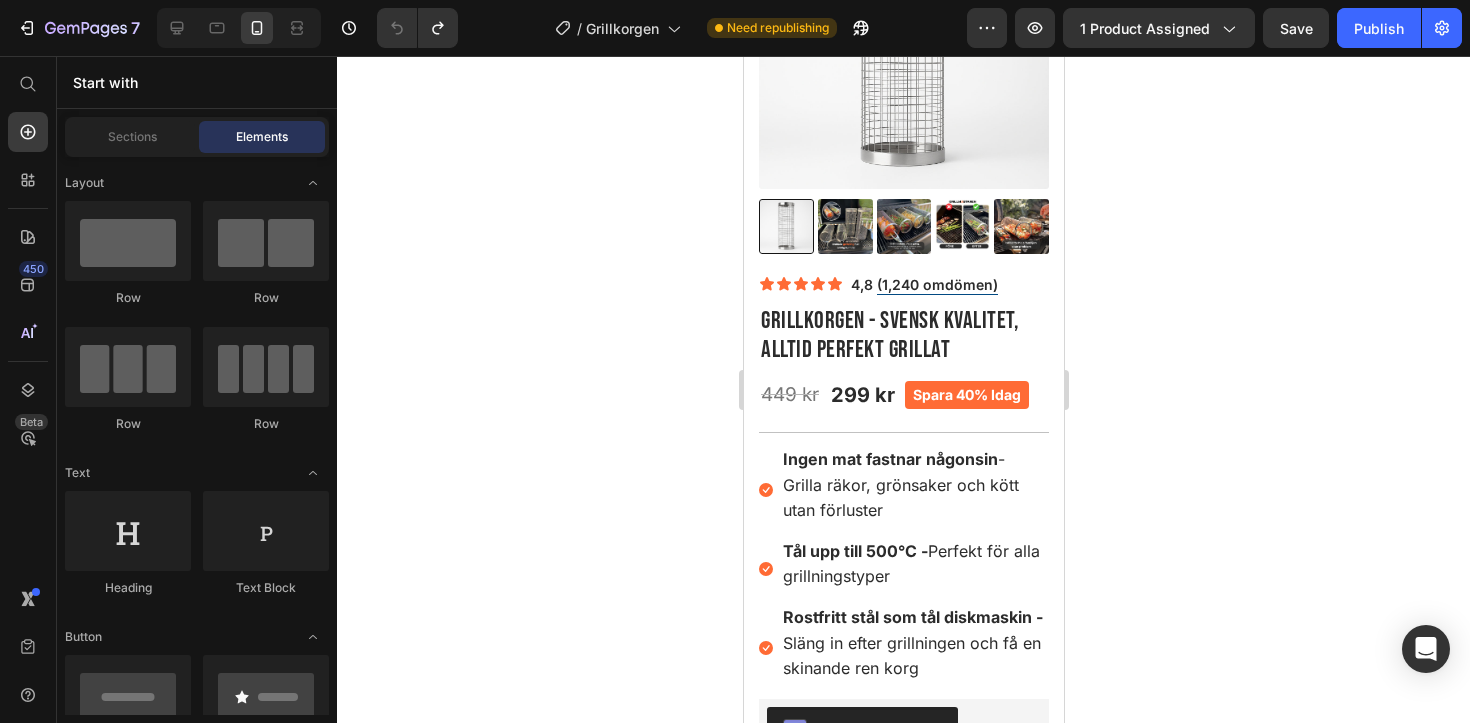 click on "299 kr" at bounding box center (862, 395) 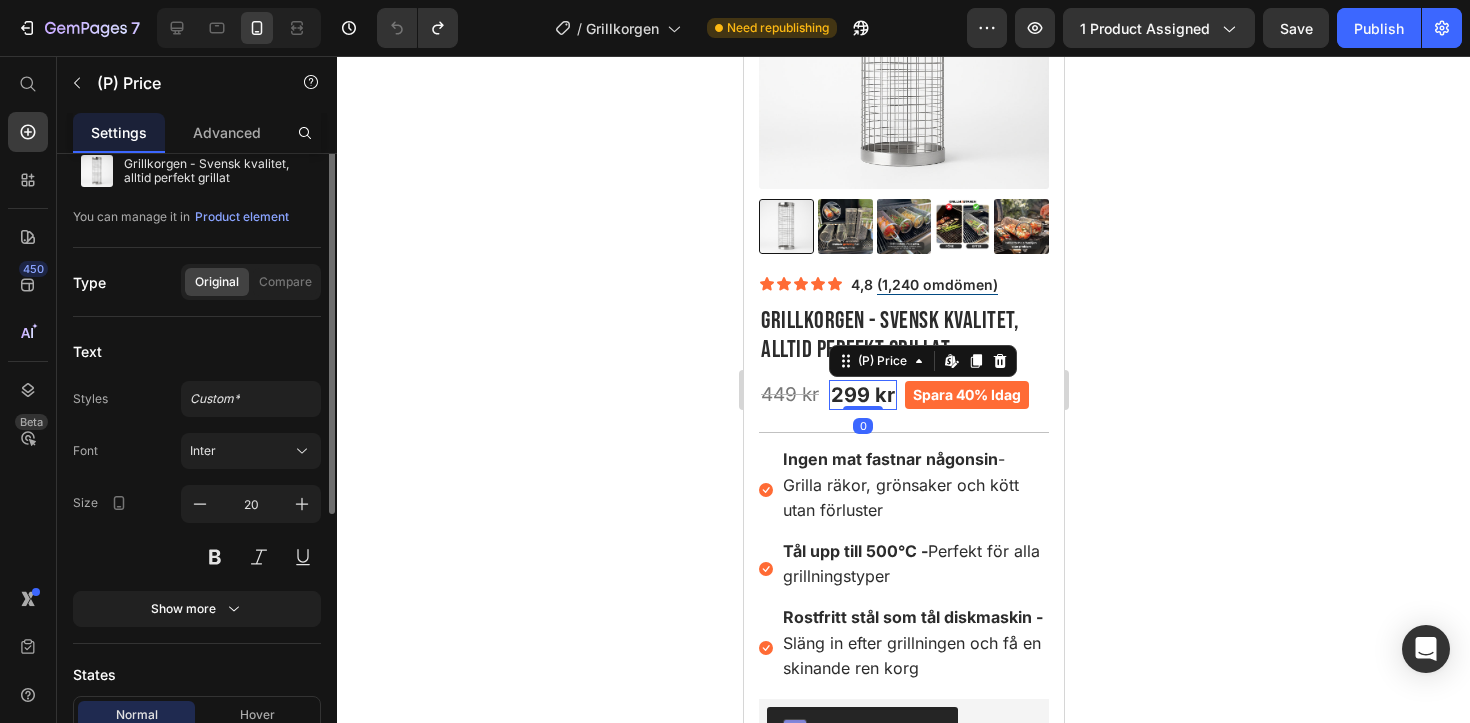 scroll, scrollTop: 0, scrollLeft: 0, axis: both 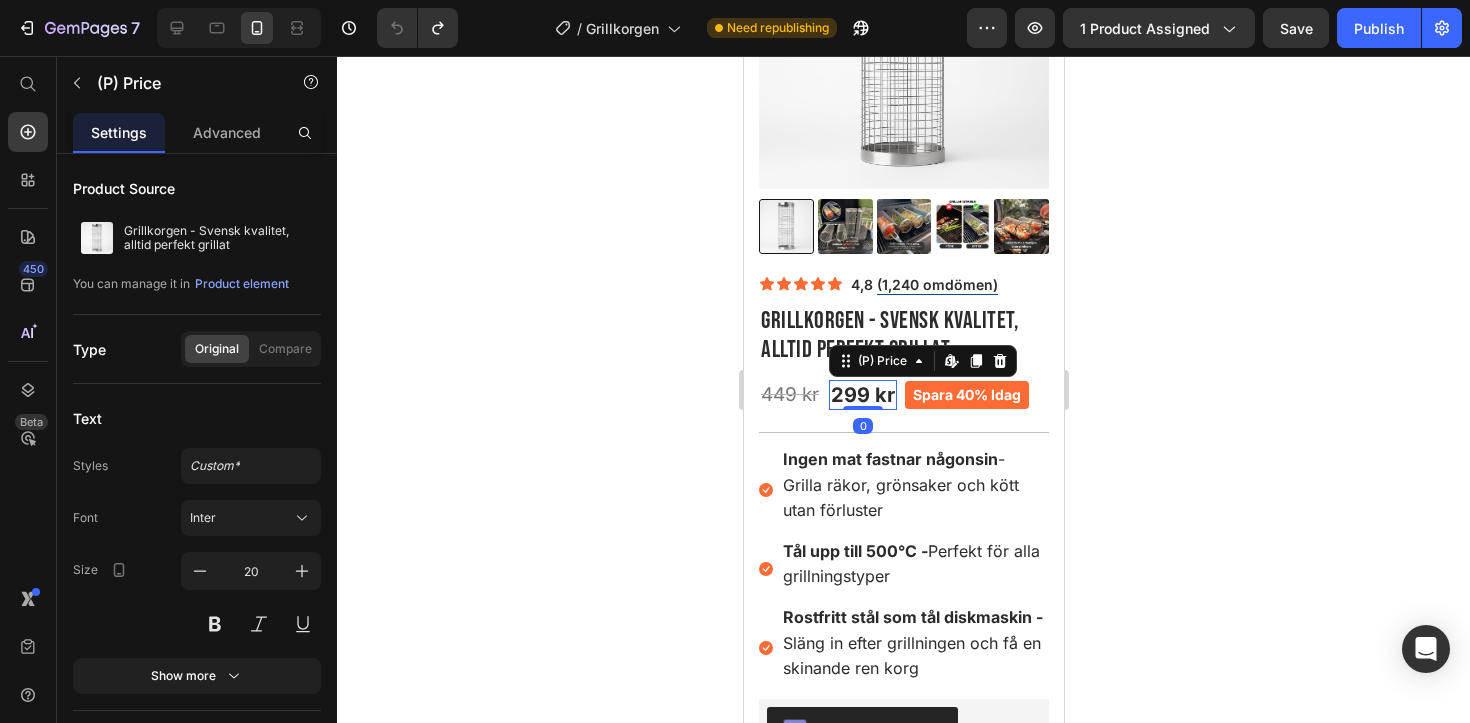 drag, startPoint x: 1132, startPoint y: 88, endPoint x: 982, endPoint y: 402, distance: 347.9885 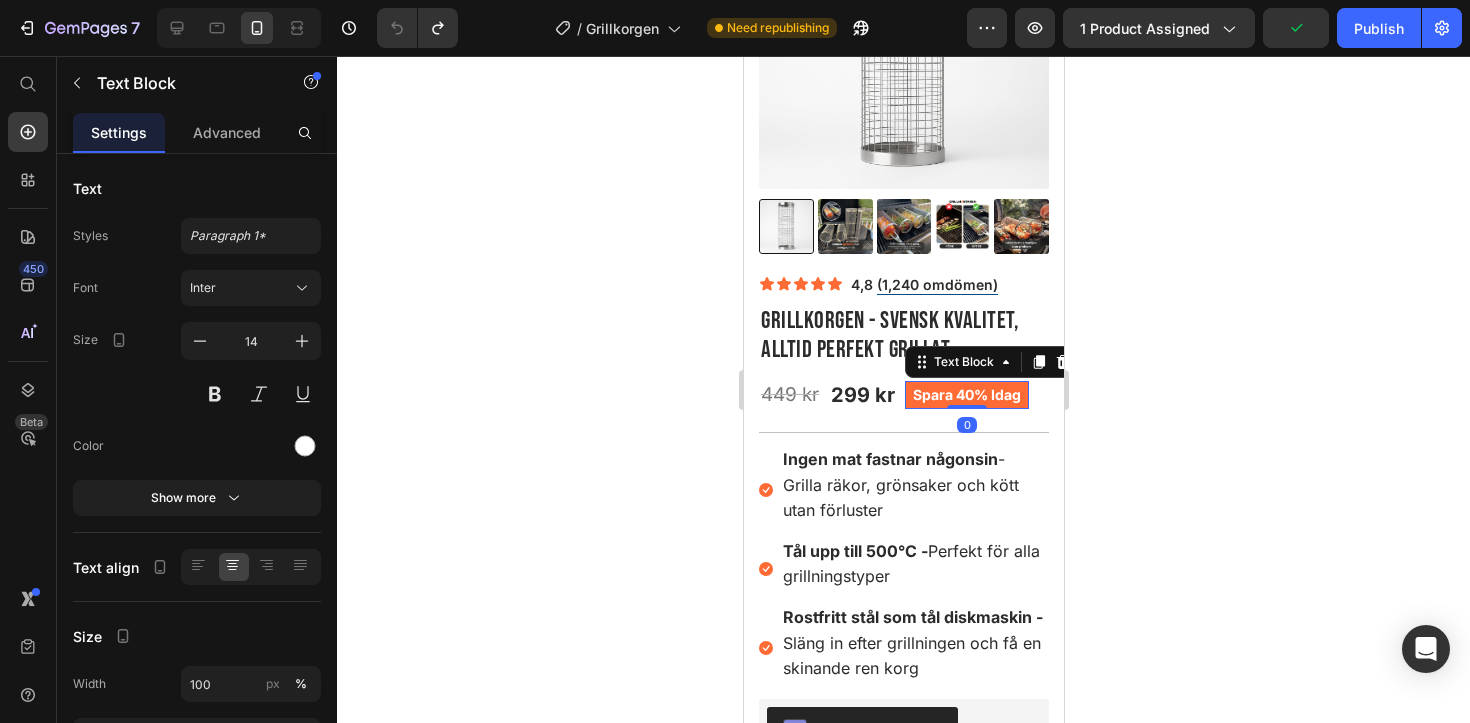 click at bounding box center (200, 341) 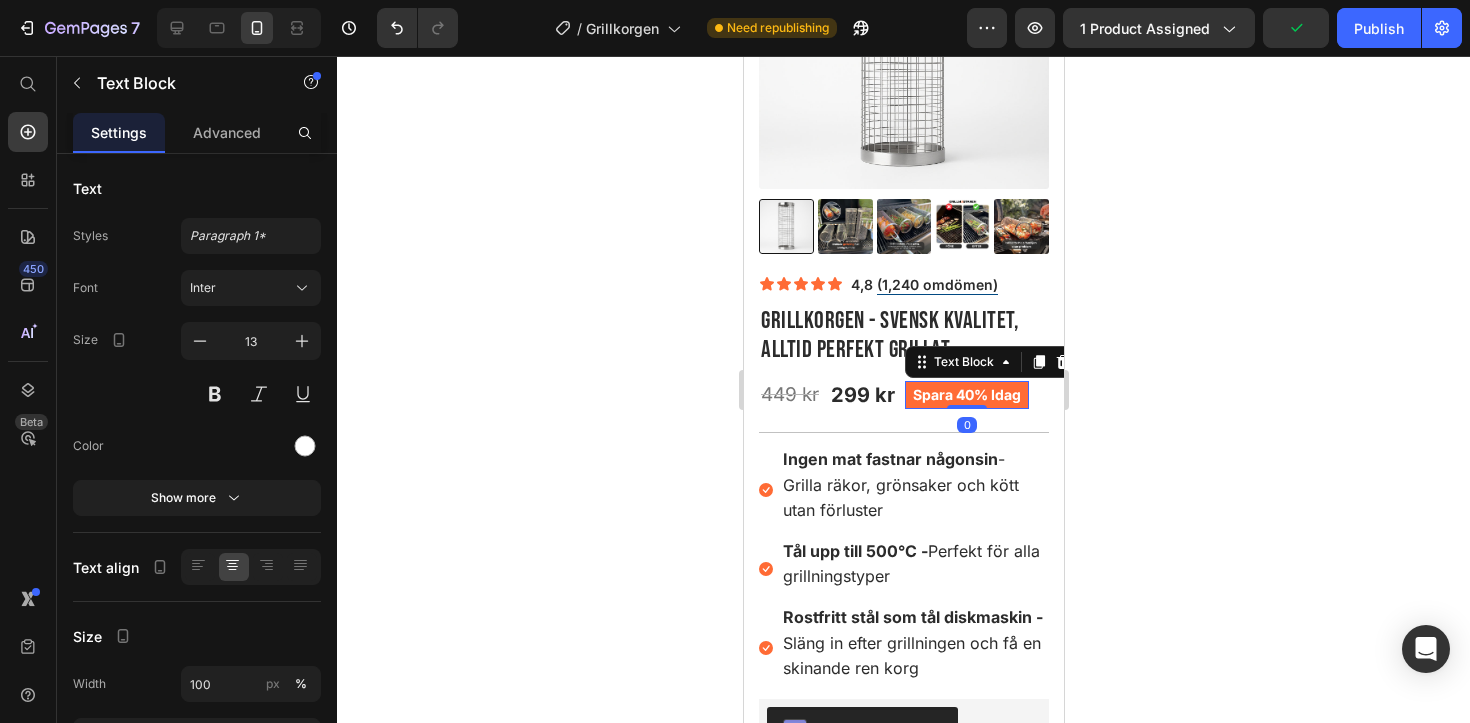 click at bounding box center [200, 341] 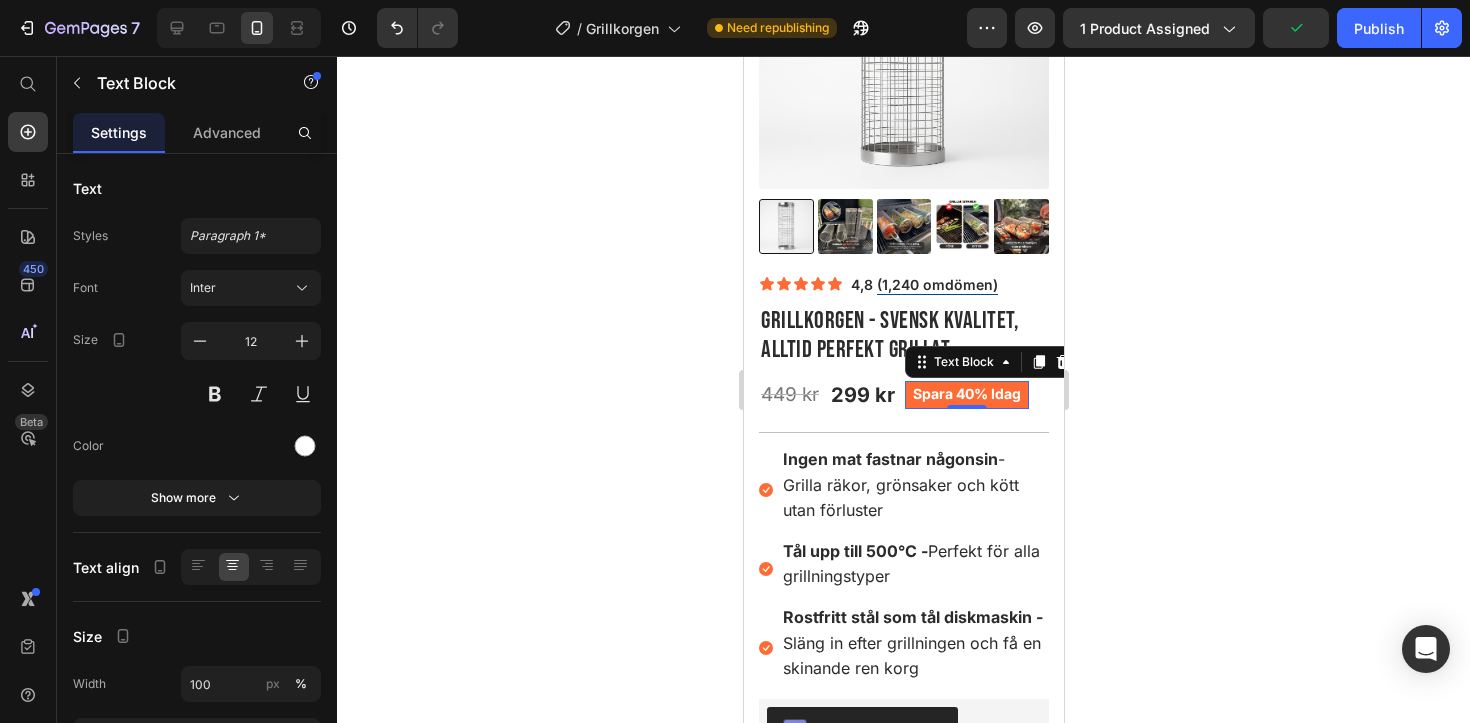click on "Show more" at bounding box center (197, 498) 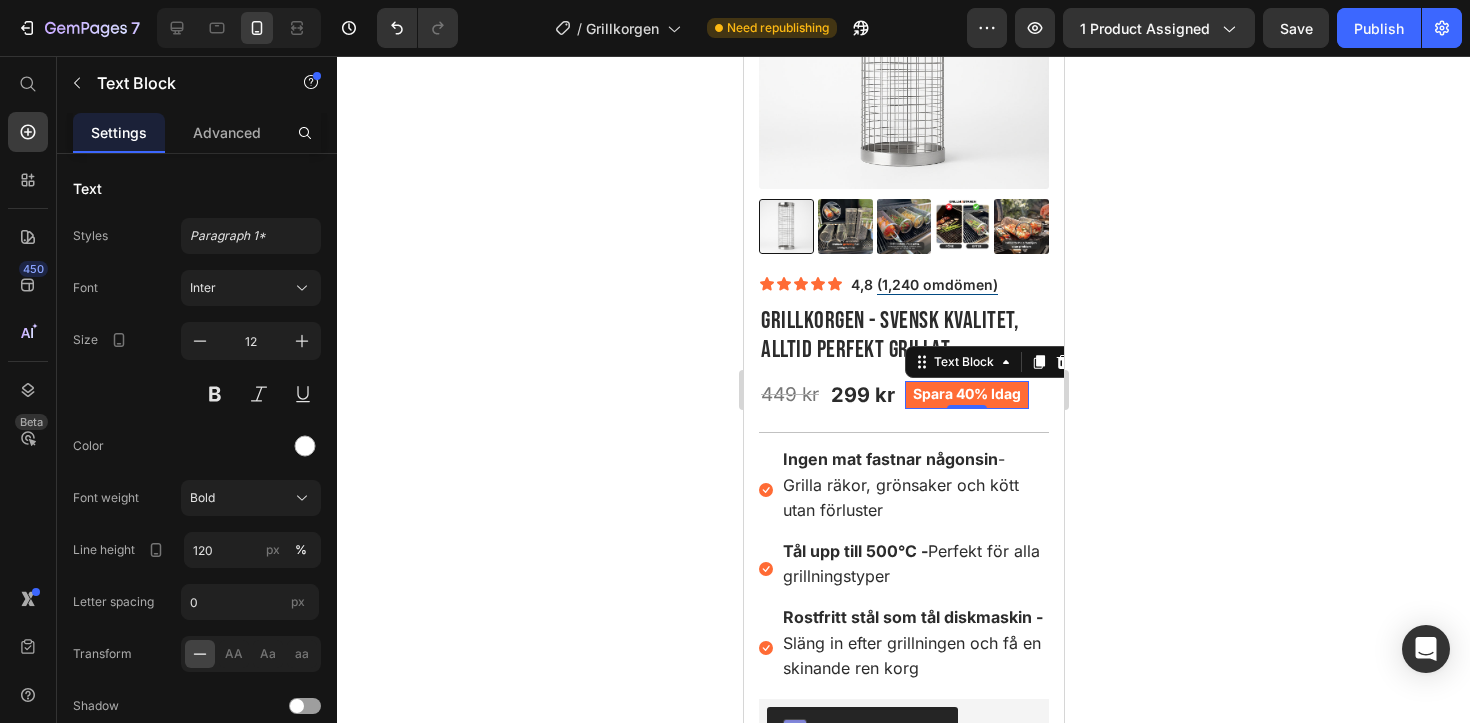 click on "Spara 40% Idag" at bounding box center [966, 393] 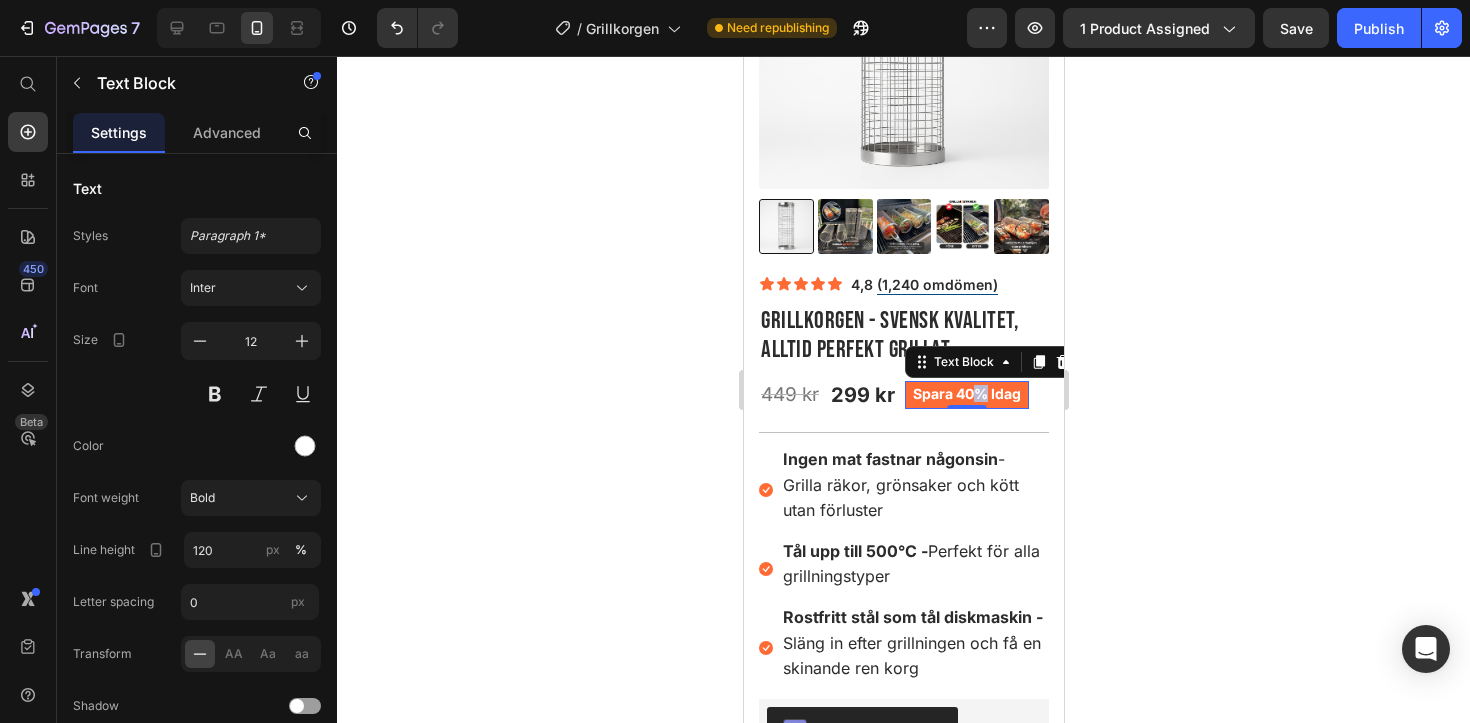 click on "Spara 40% Idag" at bounding box center (966, 393) 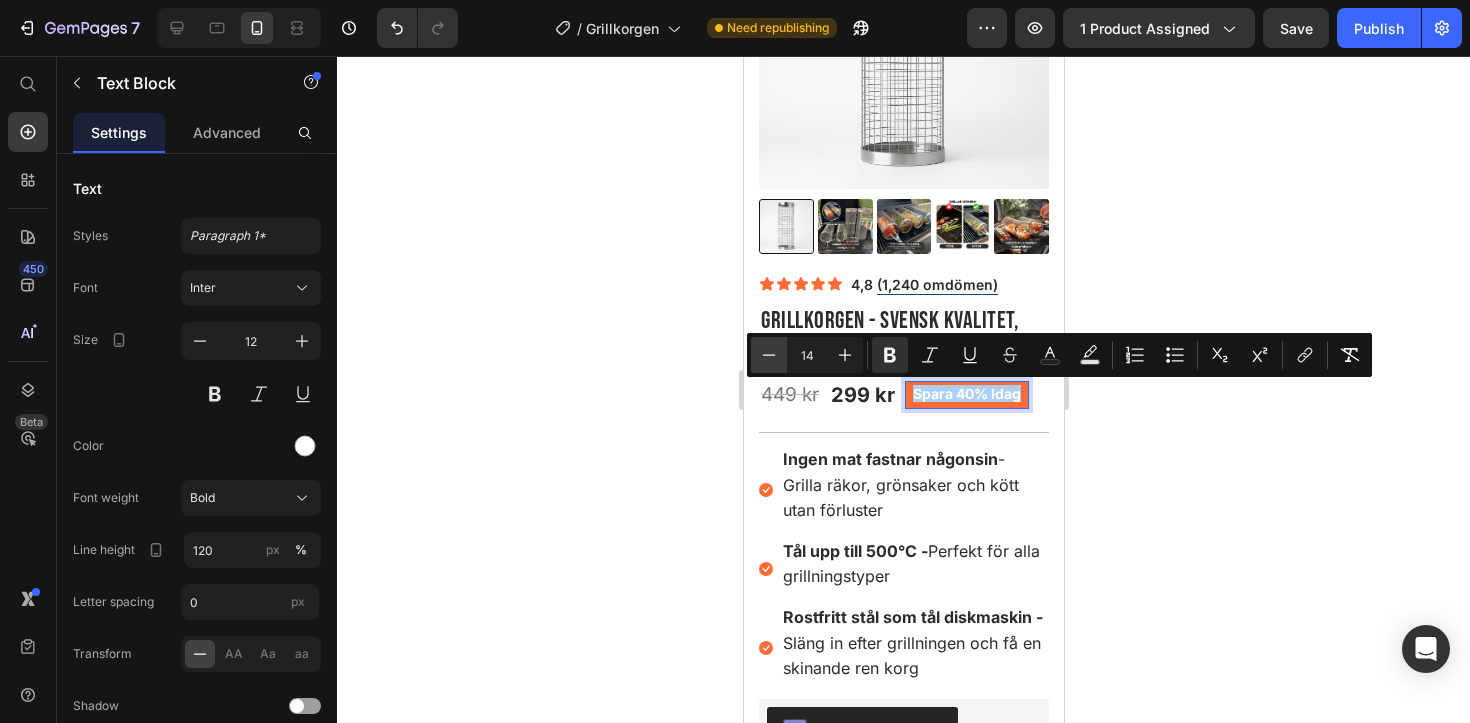 drag, startPoint x: 233, startPoint y: 338, endPoint x: 764, endPoint y: 357, distance: 531.33984 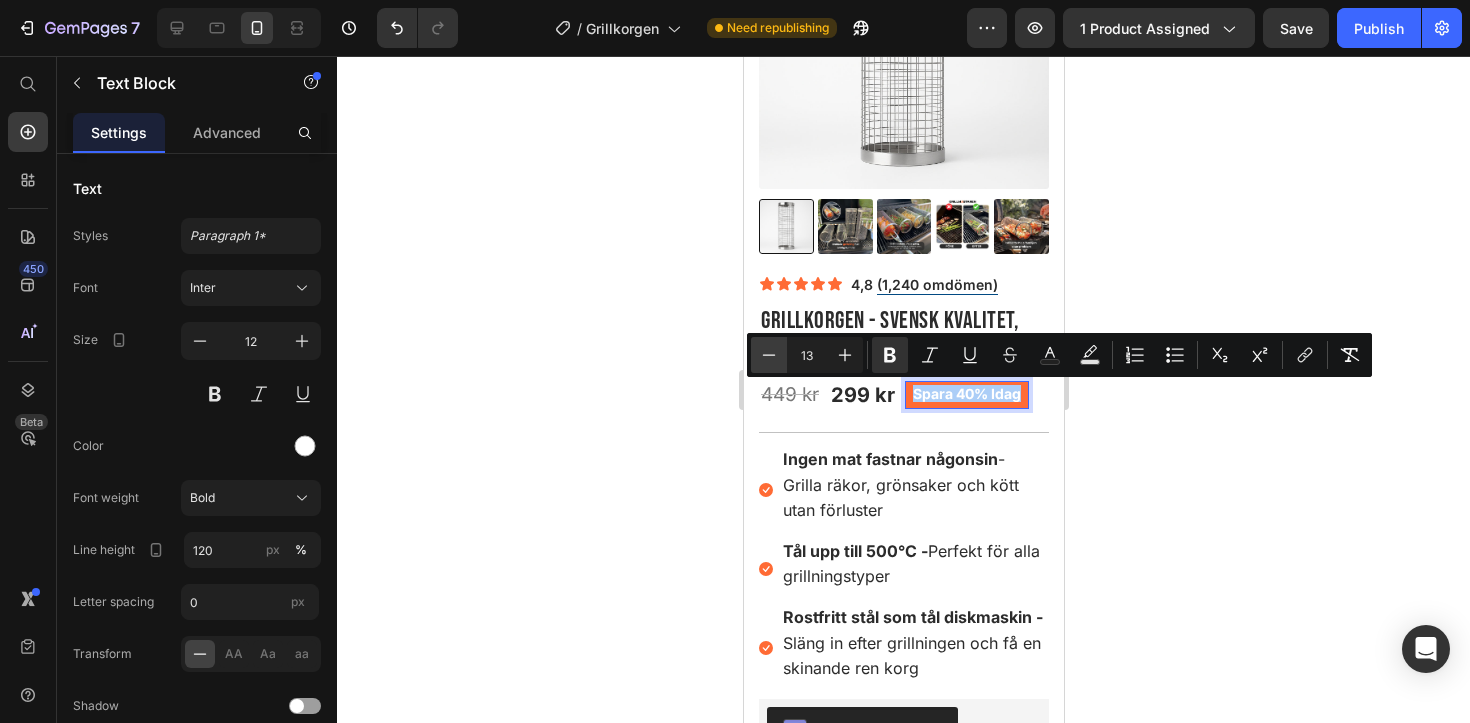 click 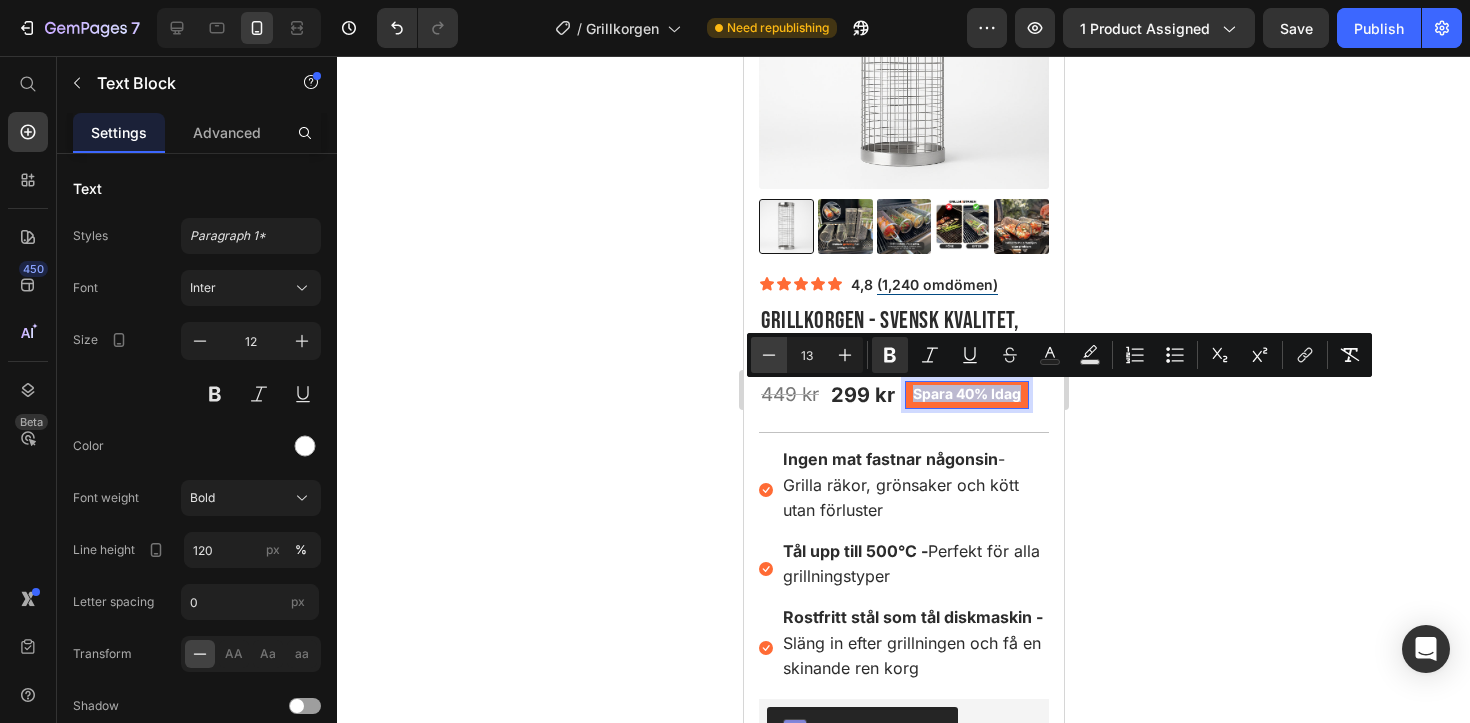 type on "12" 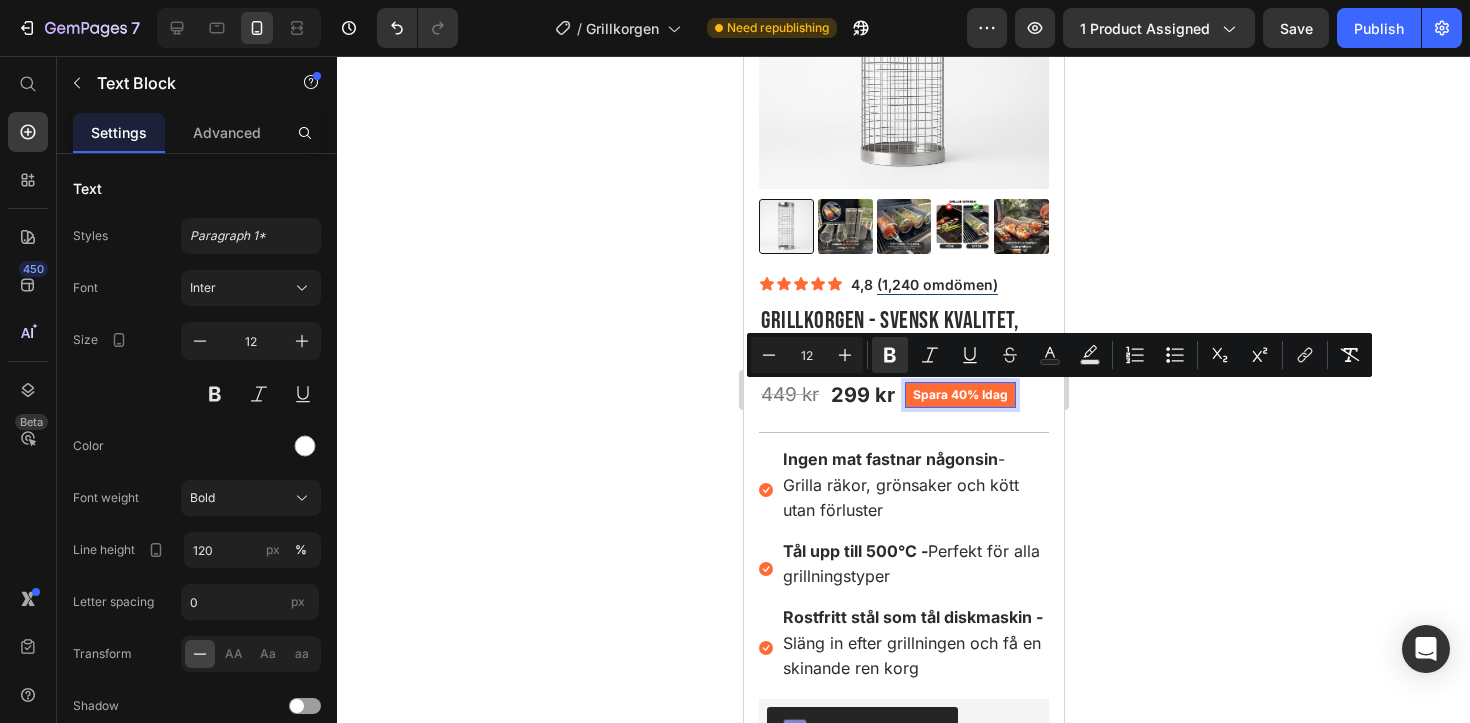 drag, startPoint x: 764, startPoint y: 357, endPoint x: 1257, endPoint y: 237, distance: 507.39432 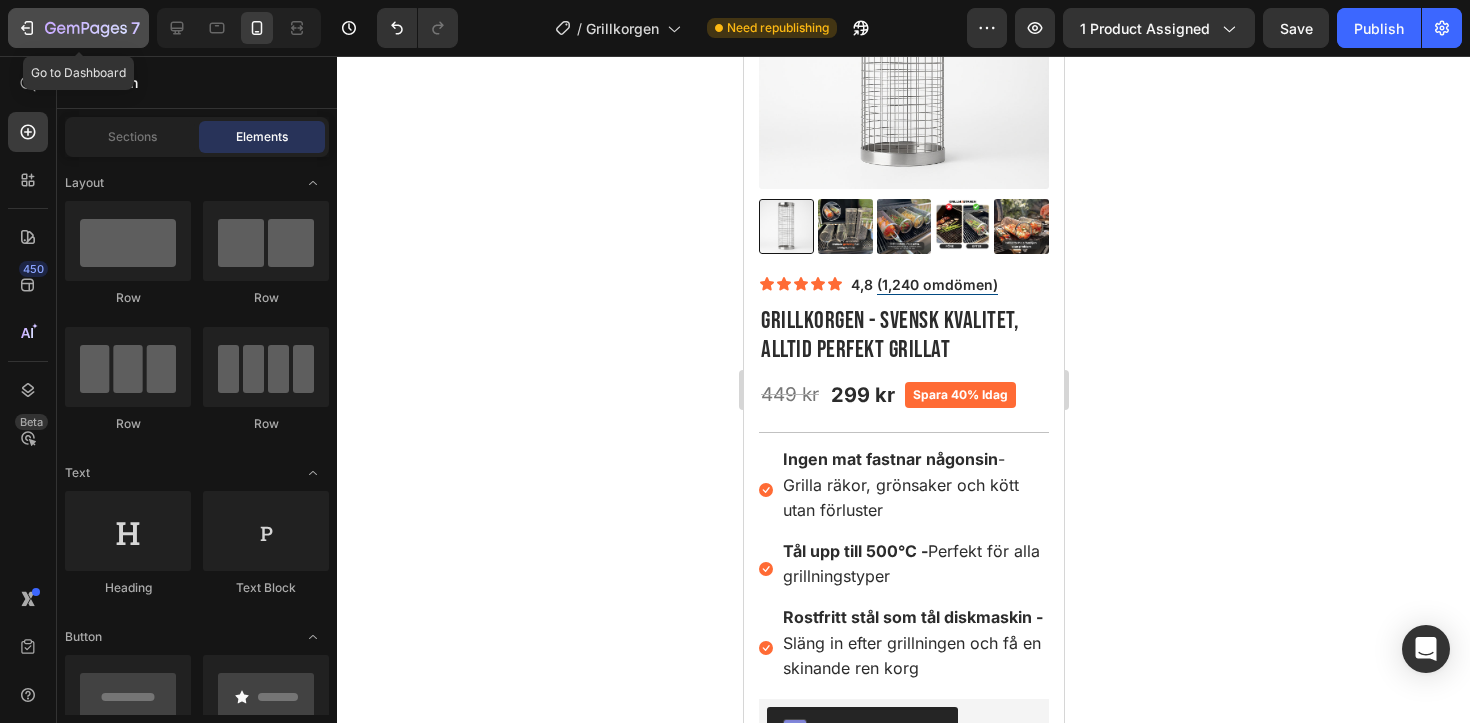drag, startPoint x: 1257, startPoint y: 237, endPoint x: 47, endPoint y: 20, distance: 1229.3043 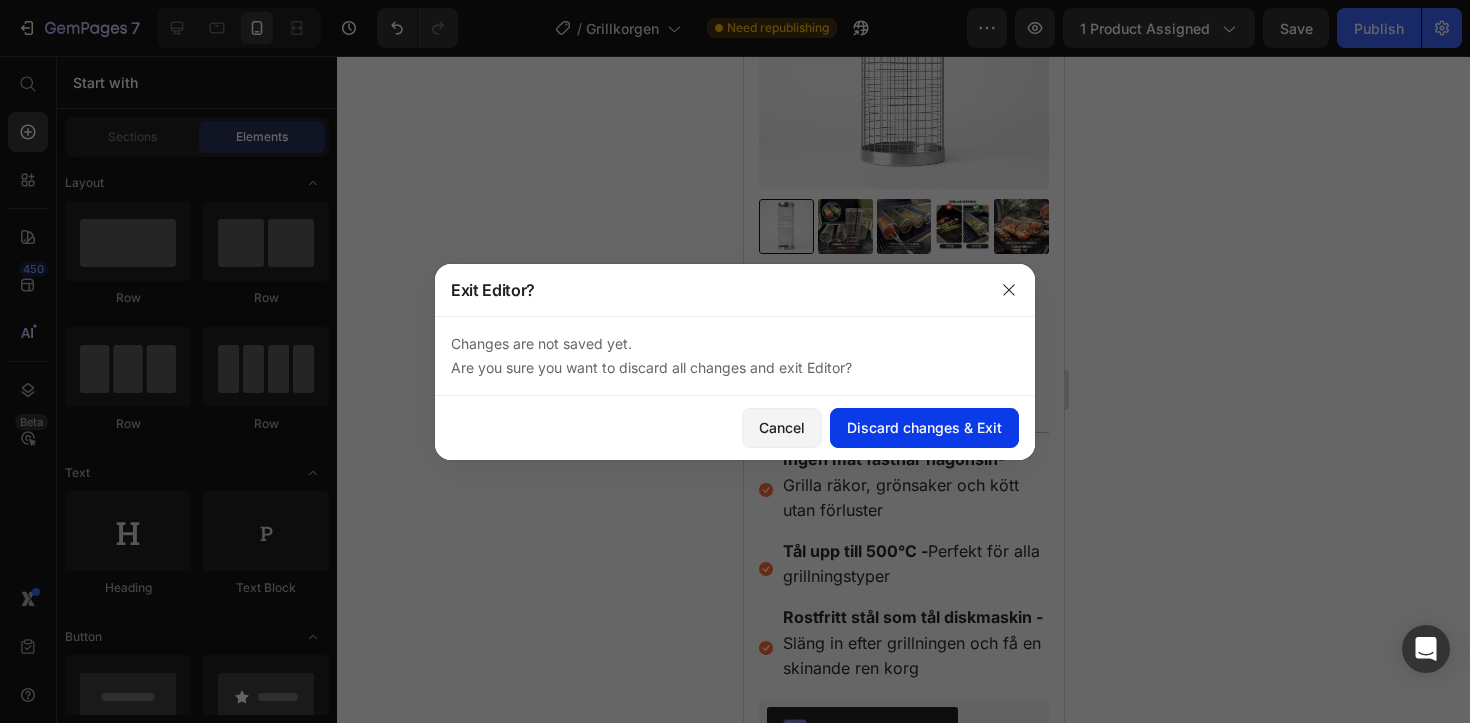 drag, startPoint x: 47, startPoint y: 20, endPoint x: 972, endPoint y: 420, distance: 1007.7822 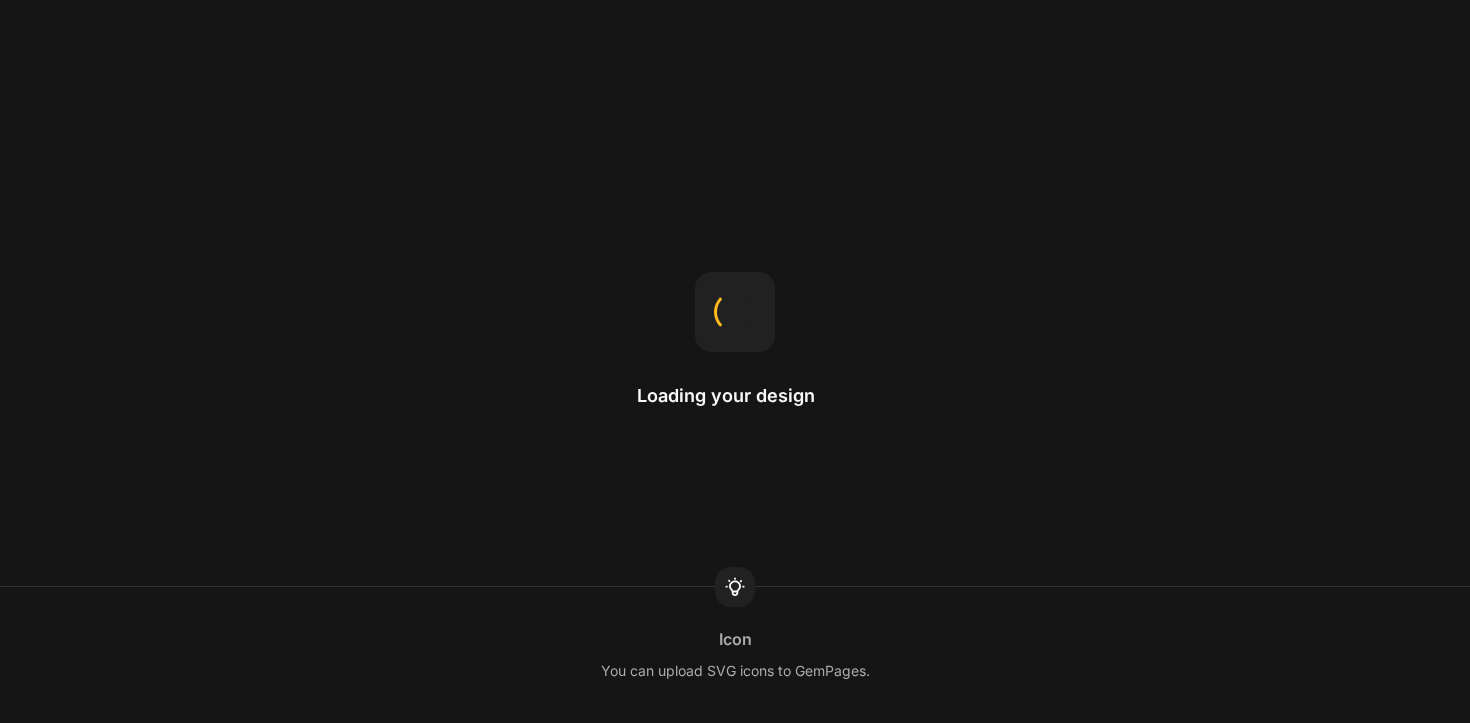 scroll, scrollTop: 0, scrollLeft: 0, axis: both 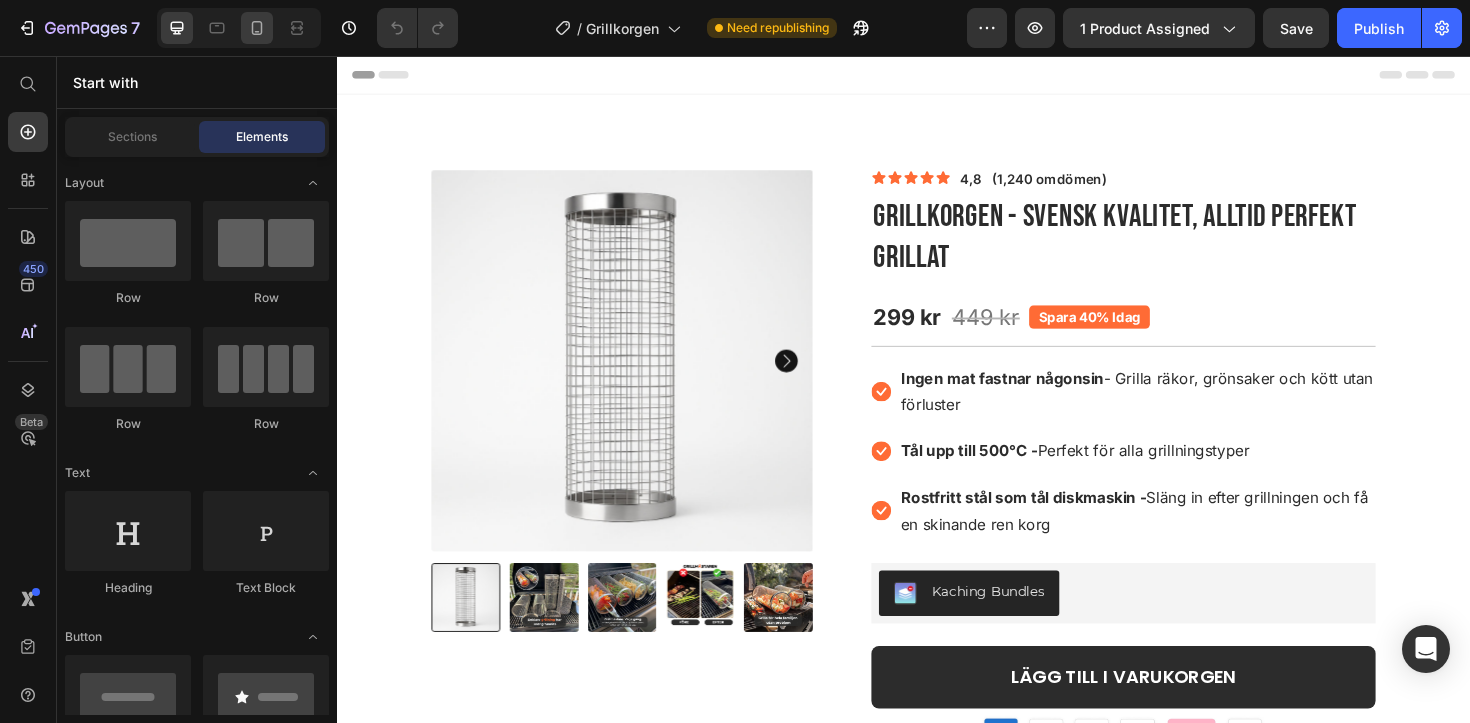 drag, startPoint x: 0, startPoint y: 0, endPoint x: 259, endPoint y: 33, distance: 261.09384 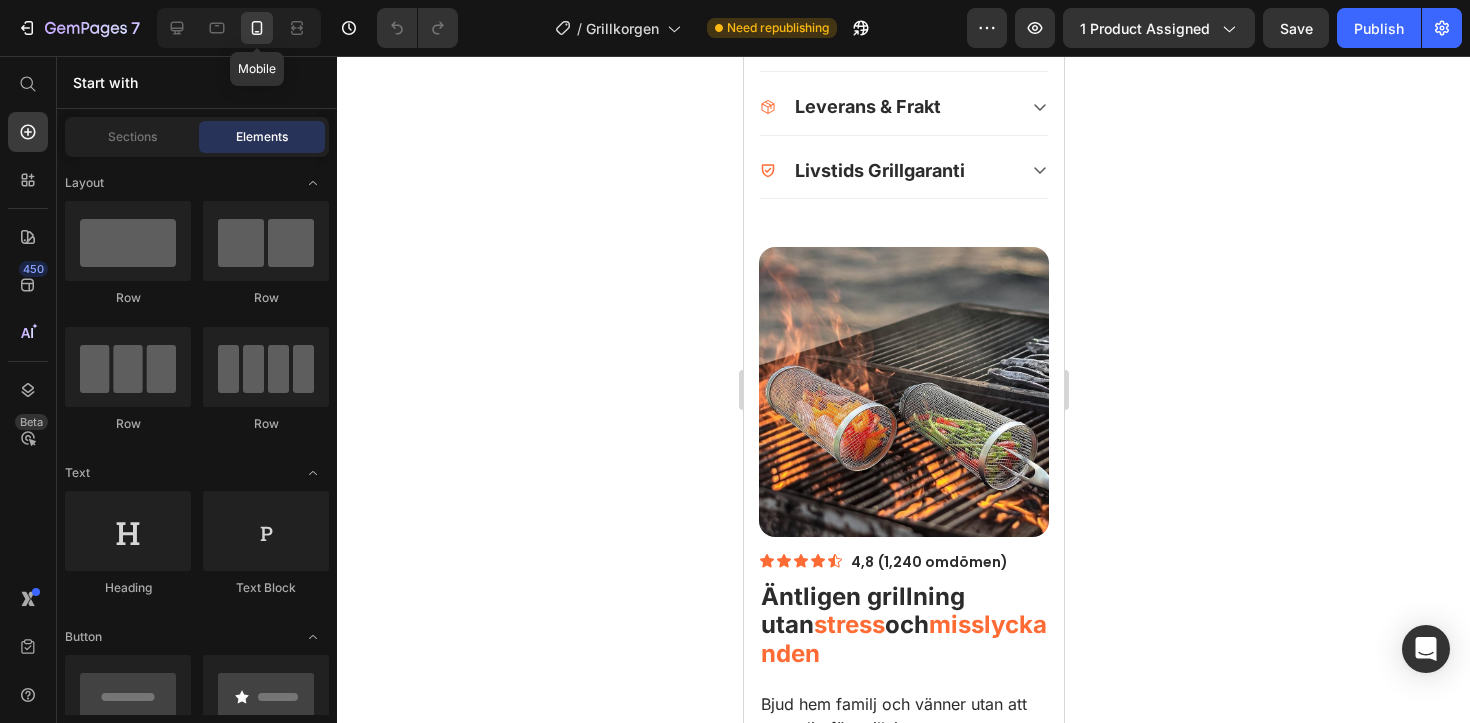 scroll, scrollTop: 1098, scrollLeft: 0, axis: vertical 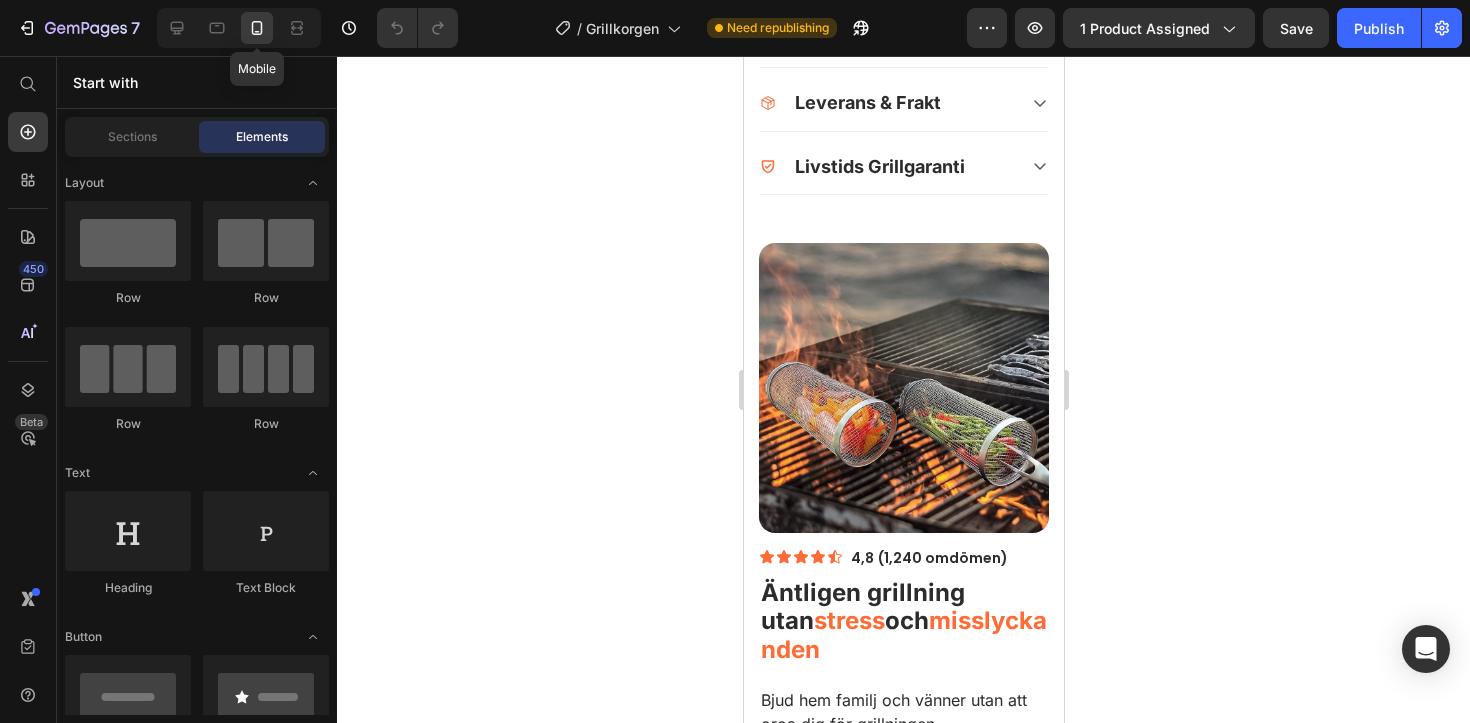drag, startPoint x: 1002, startPoint y: 89, endPoint x: 913, endPoint y: 209, distance: 149.40215 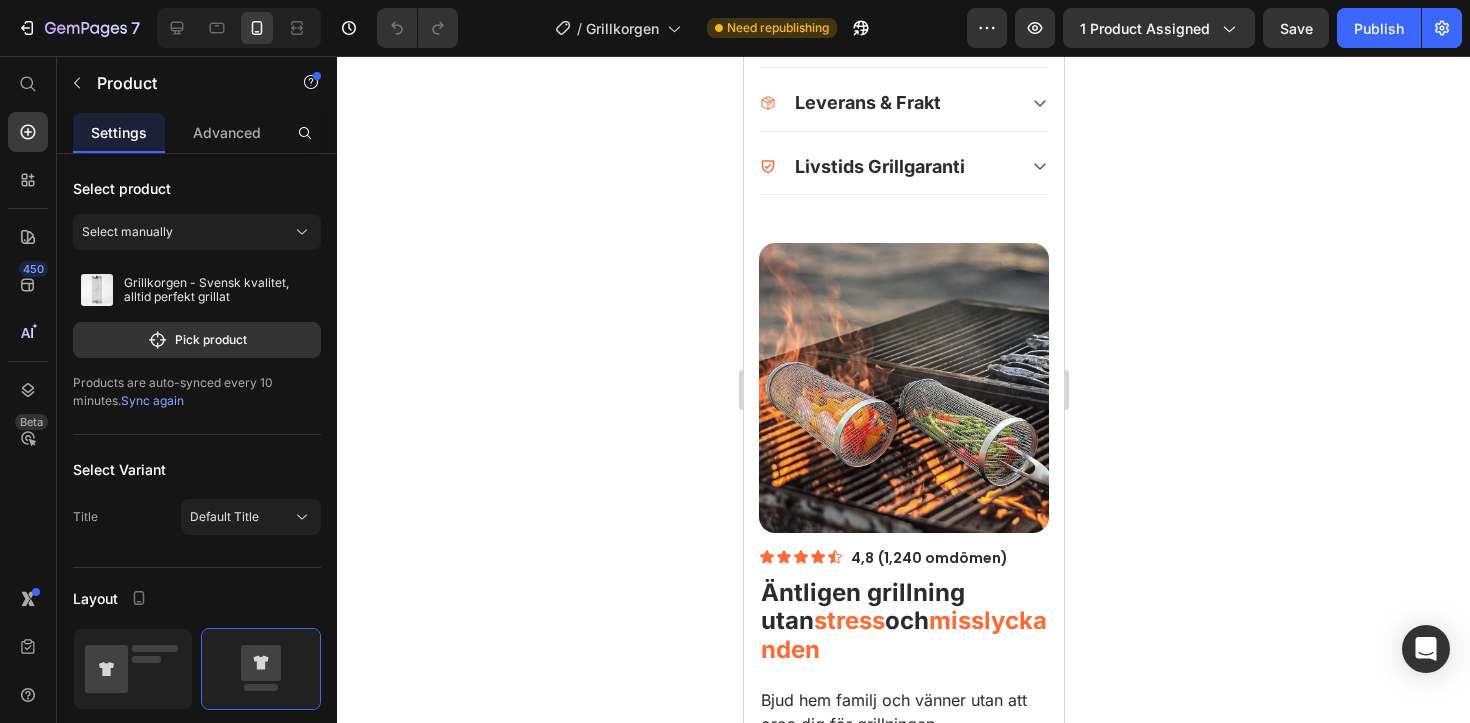 drag, startPoint x: 913, startPoint y: 209, endPoint x: 750, endPoint y: 179, distance: 165.73775 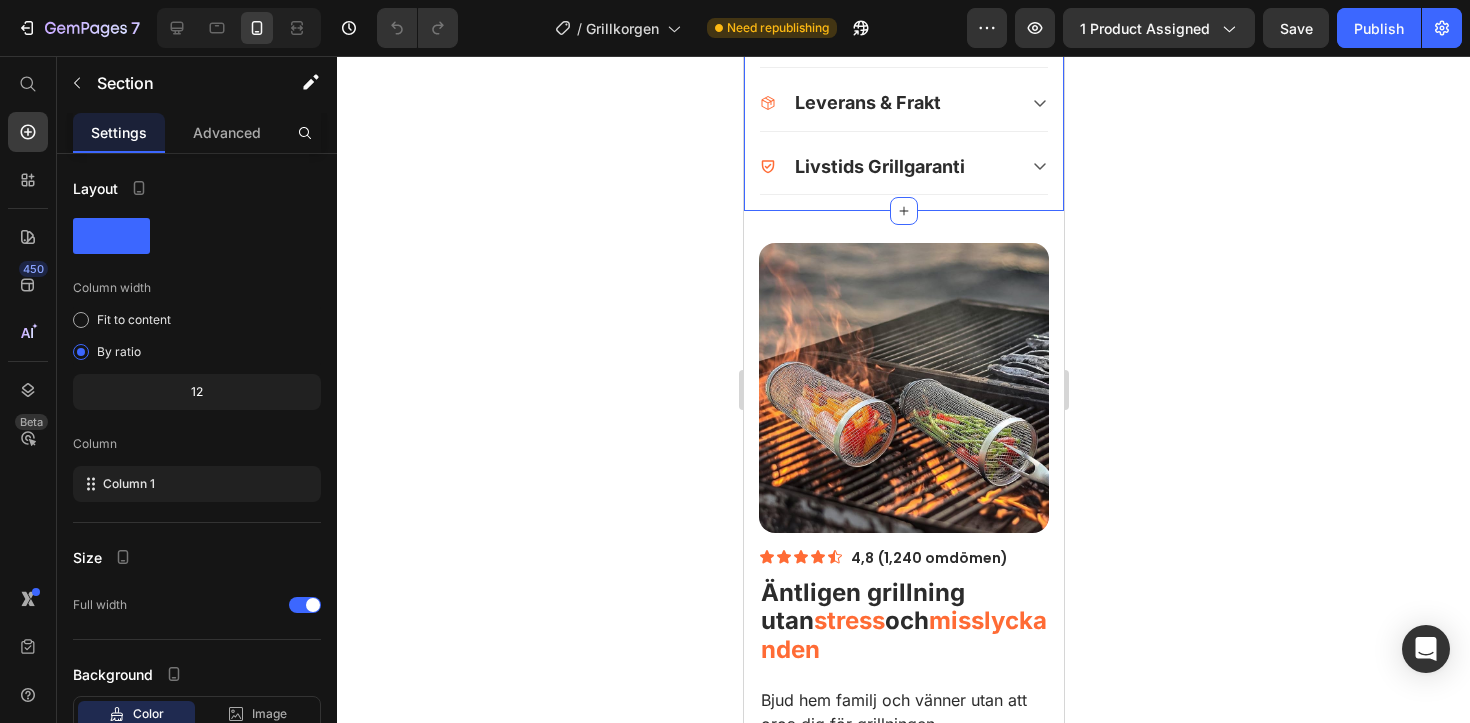 scroll, scrollTop: 1077, scrollLeft: 0, axis: vertical 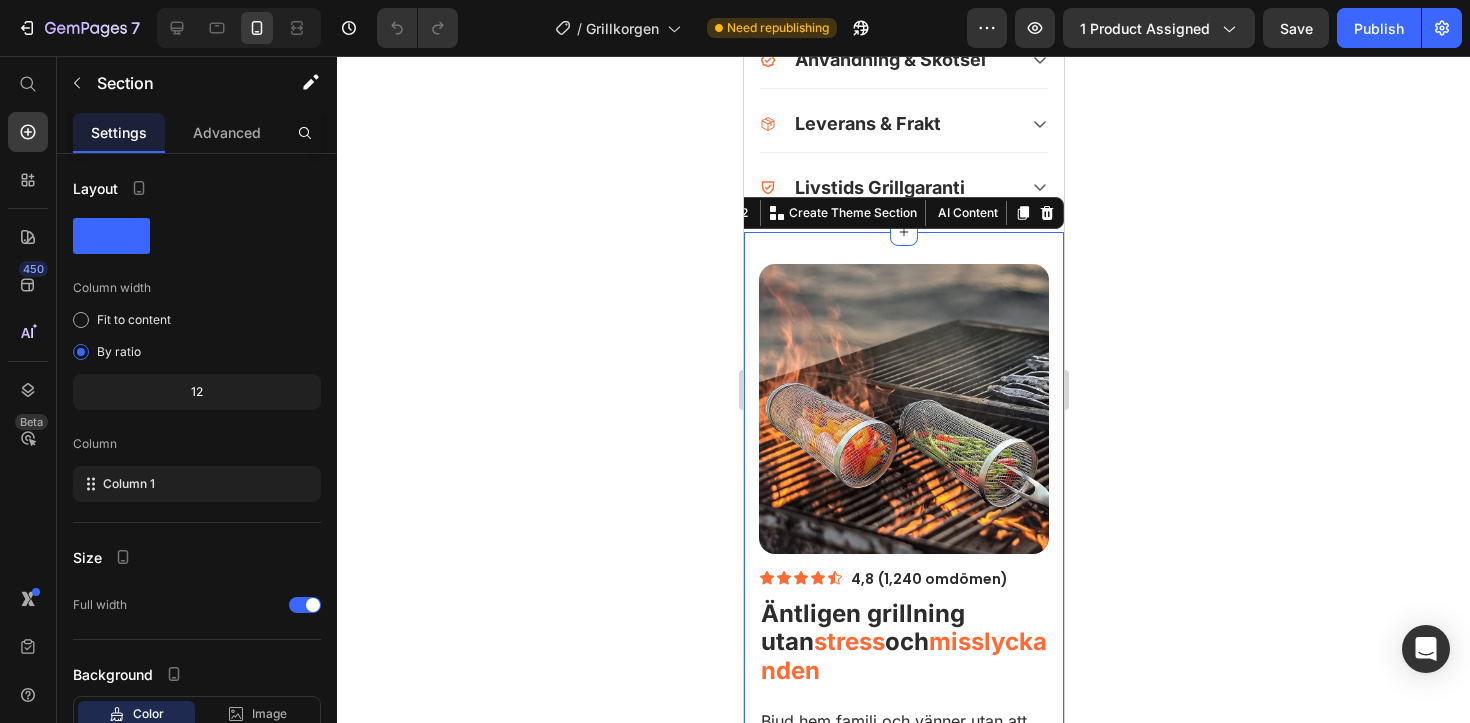 drag, startPoint x: 750, startPoint y: 179, endPoint x: 758, endPoint y: 254, distance: 75.42546 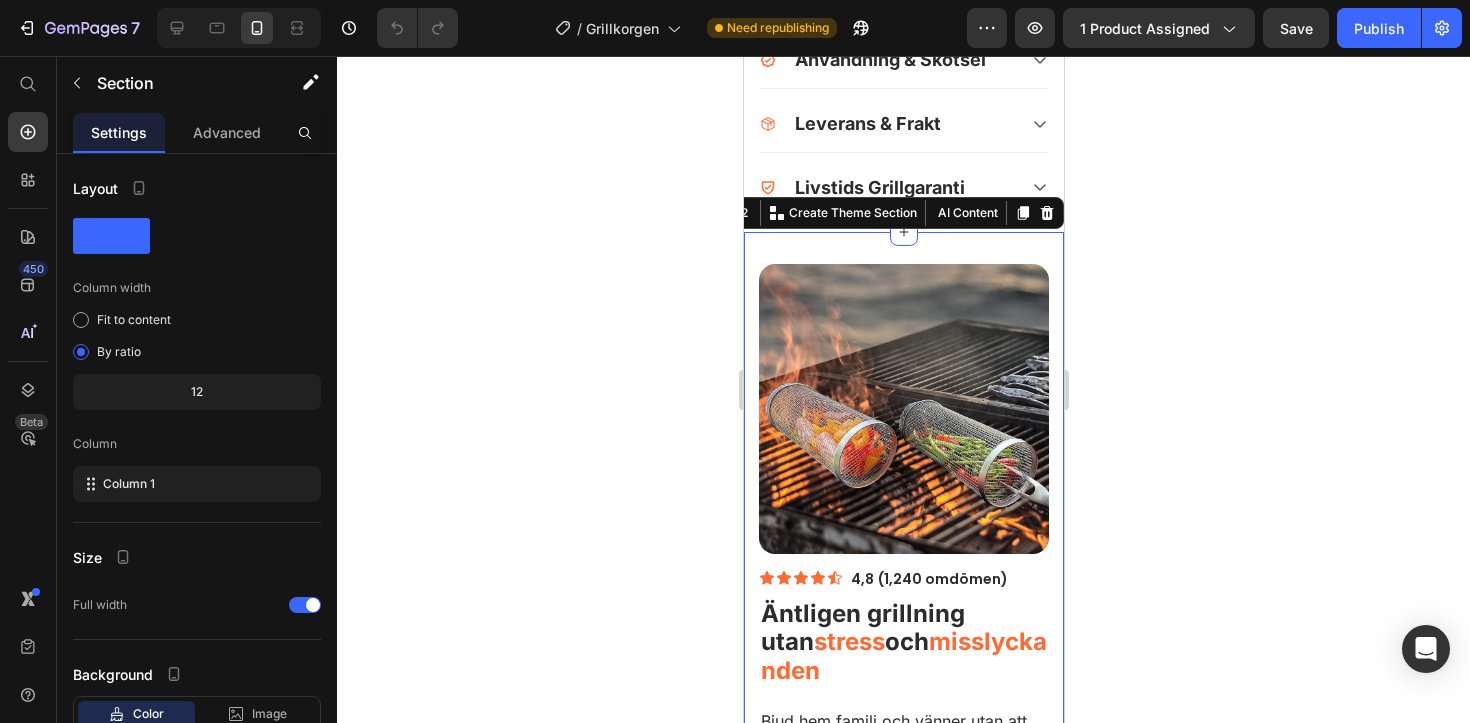 drag, startPoint x: 15, startPoint y: 198, endPoint x: 1225, endPoint y: 276, distance: 1212.5115 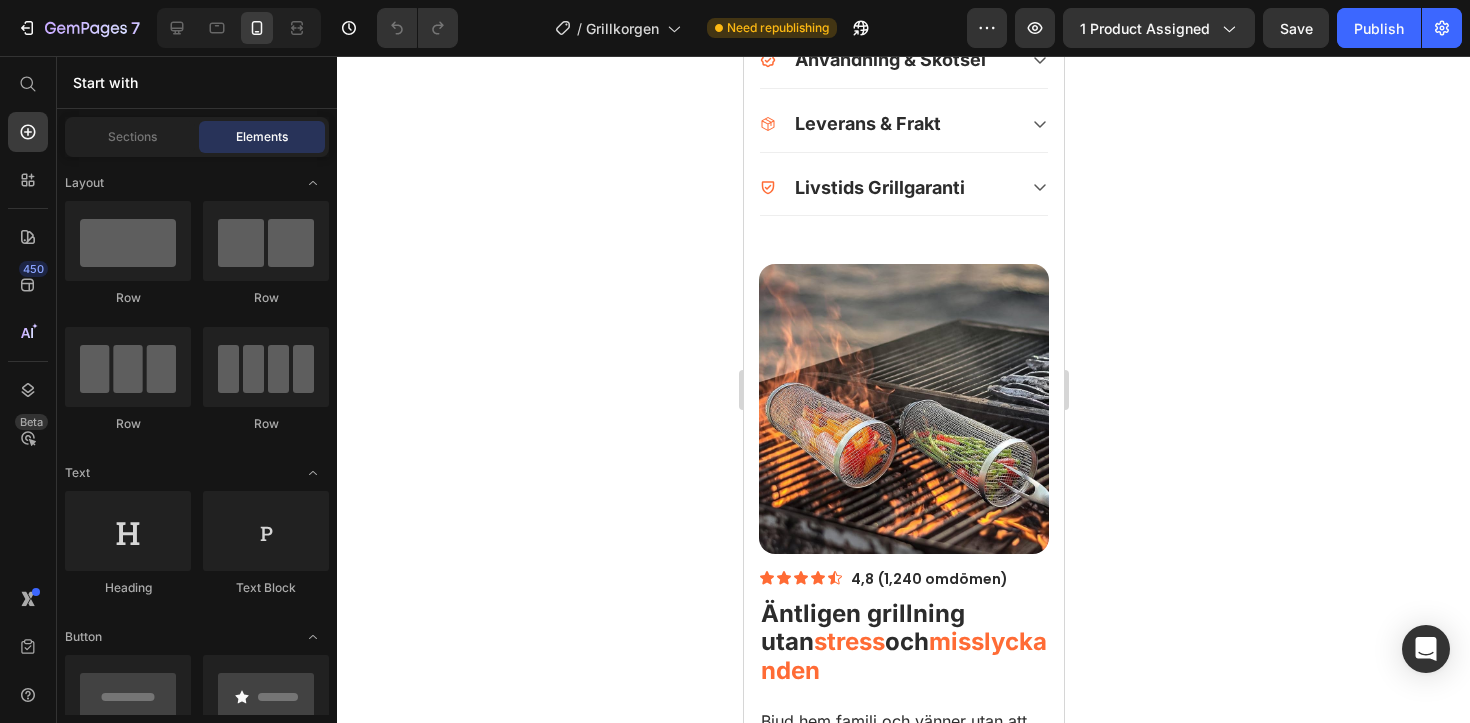 scroll, scrollTop: 1247, scrollLeft: 0, axis: vertical 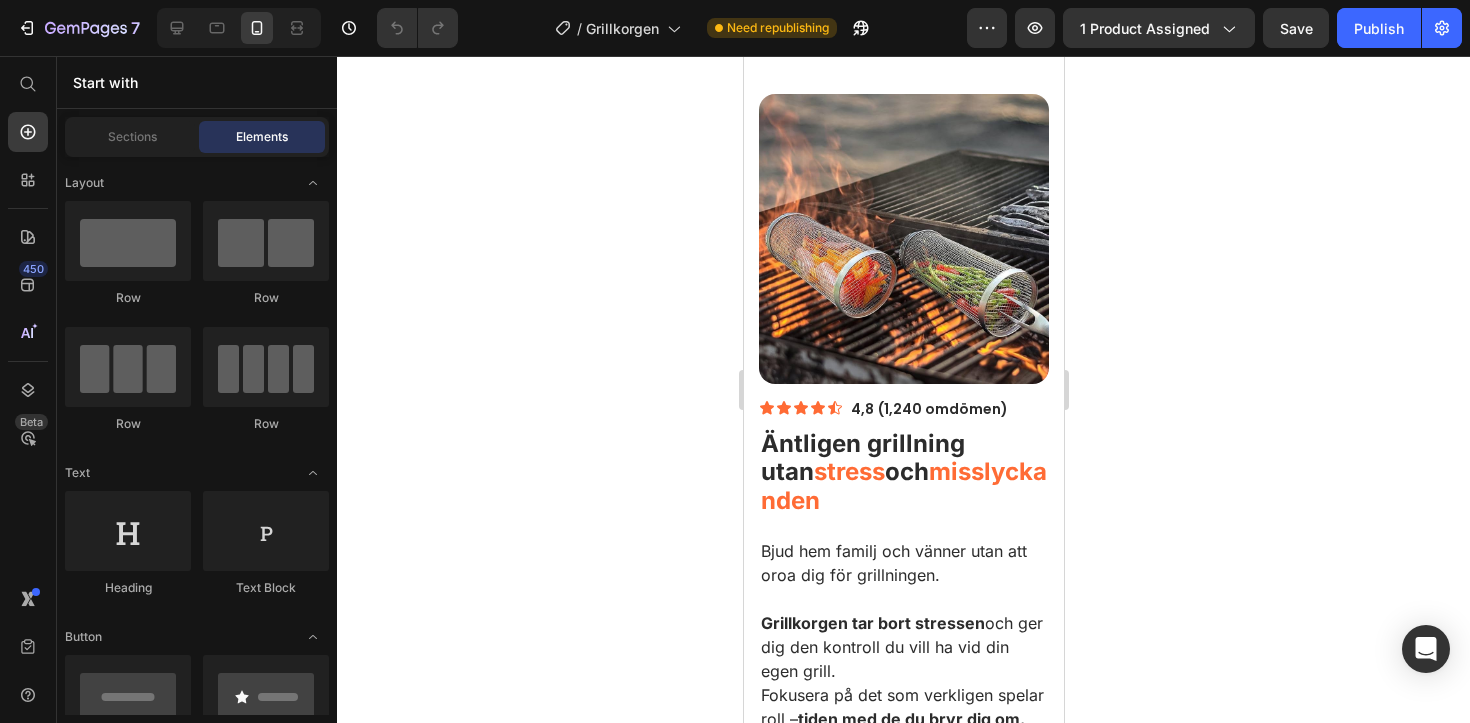 drag, startPoint x: 1968, startPoint y: 332, endPoint x: 859, endPoint y: 483, distance: 1119.2328 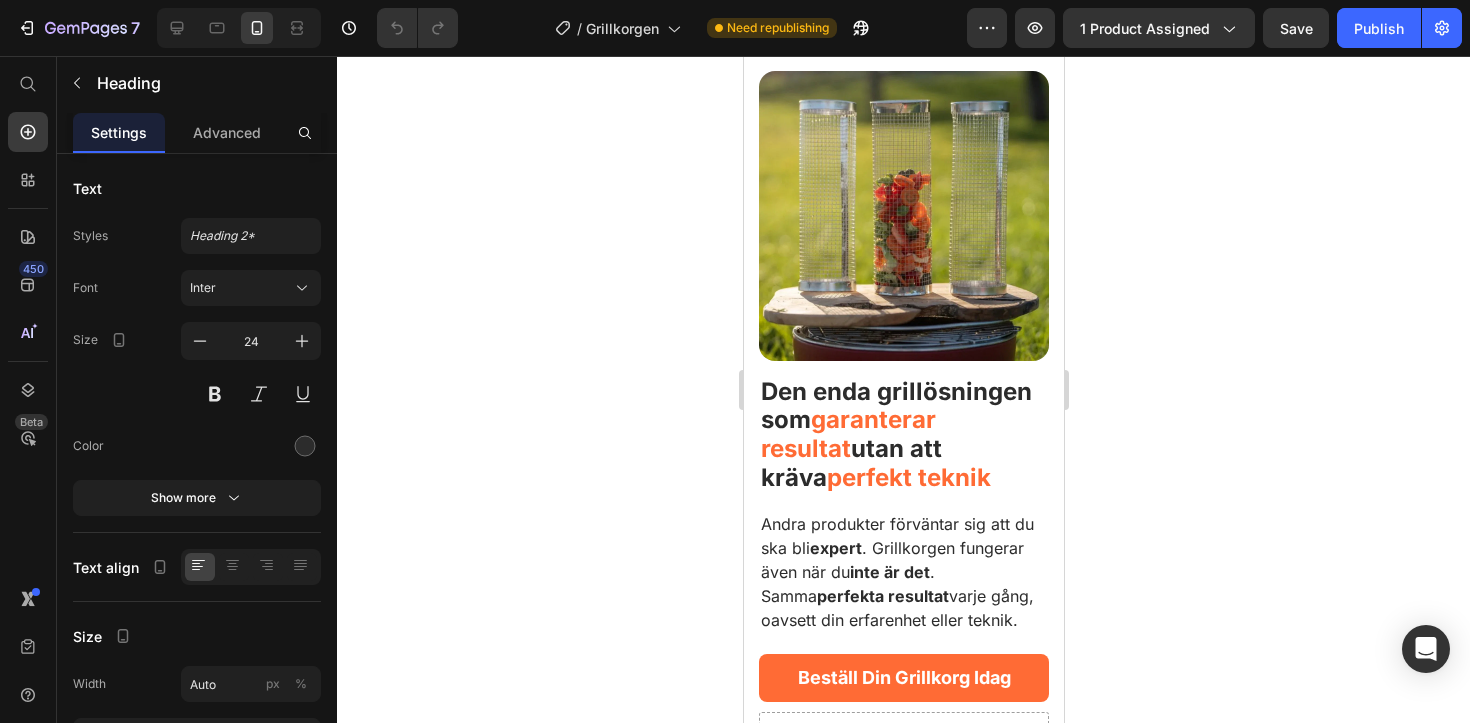 drag, startPoint x: 859, startPoint y: 483, endPoint x: 857, endPoint y: 462, distance: 21.095022 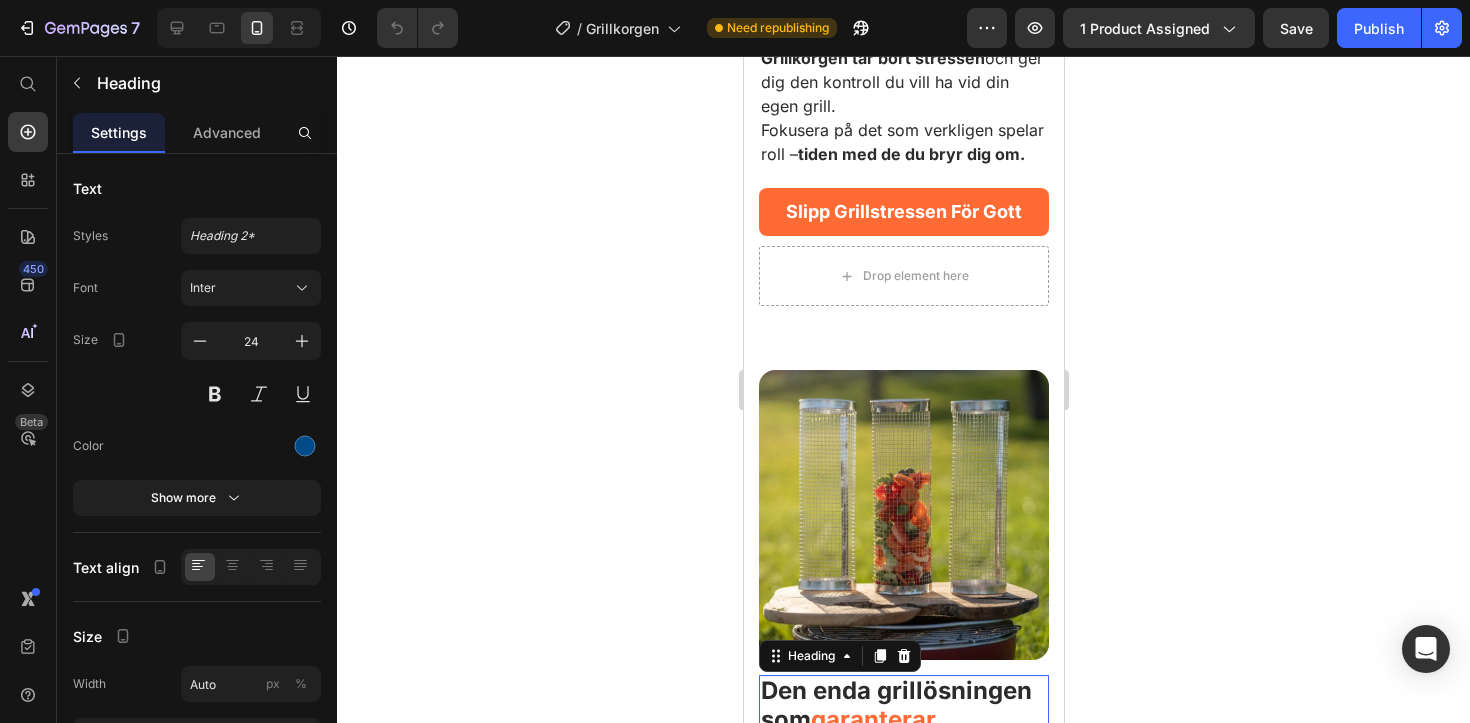 scroll, scrollTop: 1322, scrollLeft: 0, axis: vertical 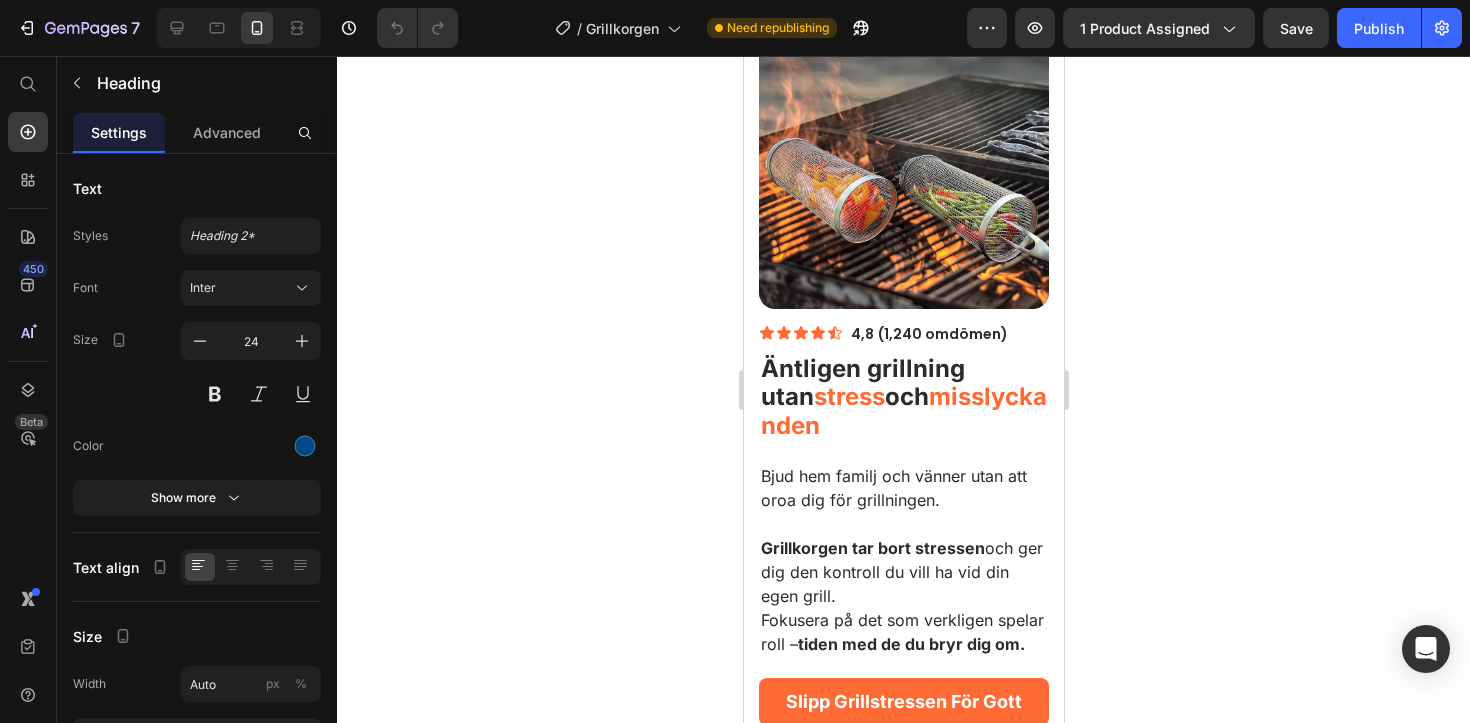 drag, startPoint x: 857, startPoint y: 462, endPoint x: 855, endPoint y: 513, distance: 51.0392 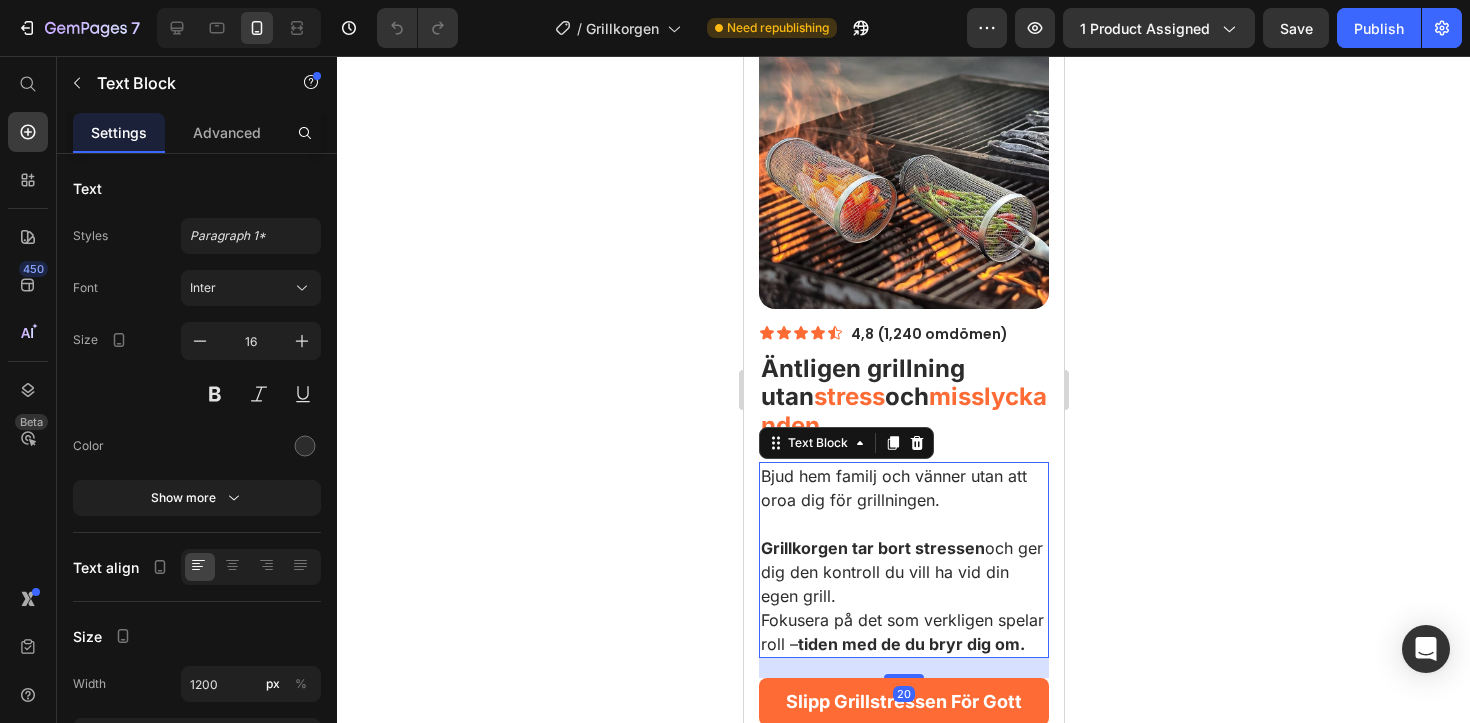 click on "Äntligen grillning utan  stress  och  misslyckanden" at bounding box center [903, 398] 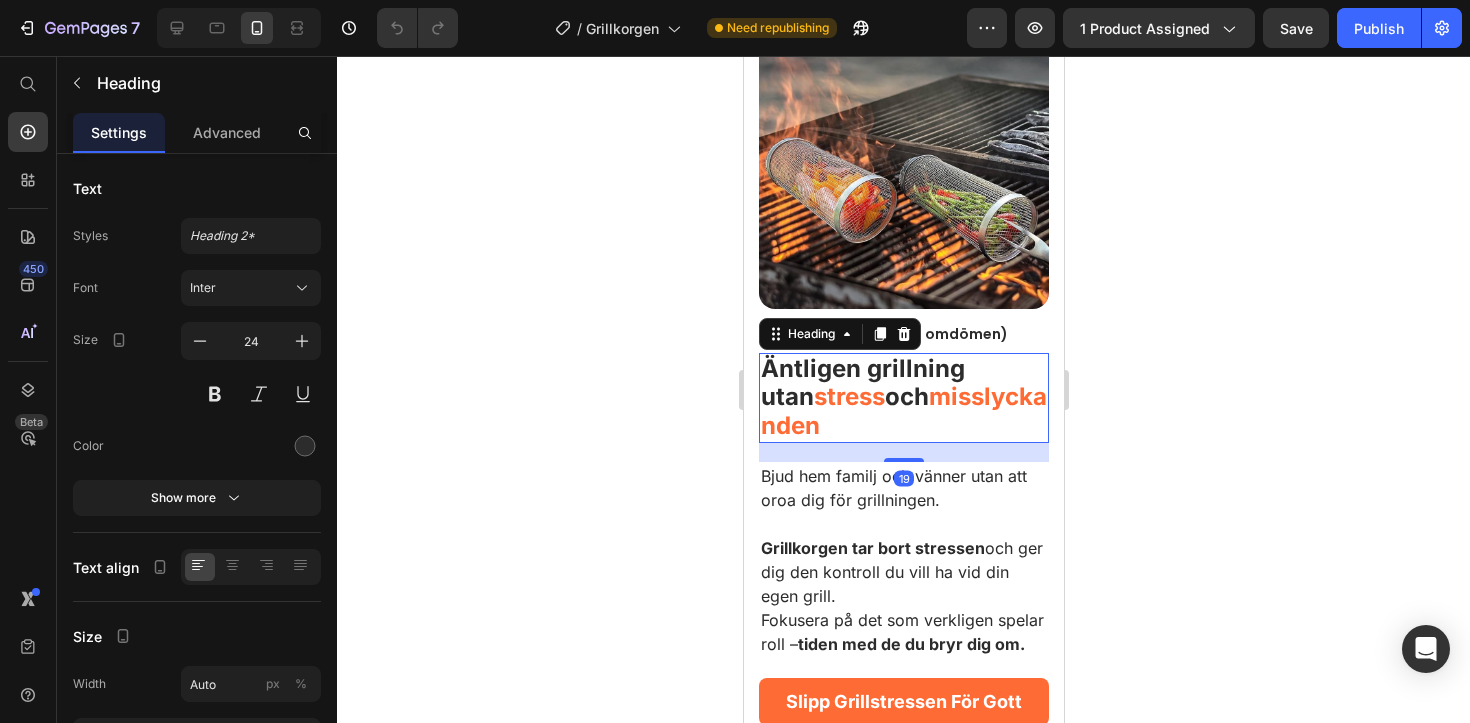 drag, startPoint x: 855, startPoint y: 513, endPoint x: 965, endPoint y: 334, distance: 210.0976 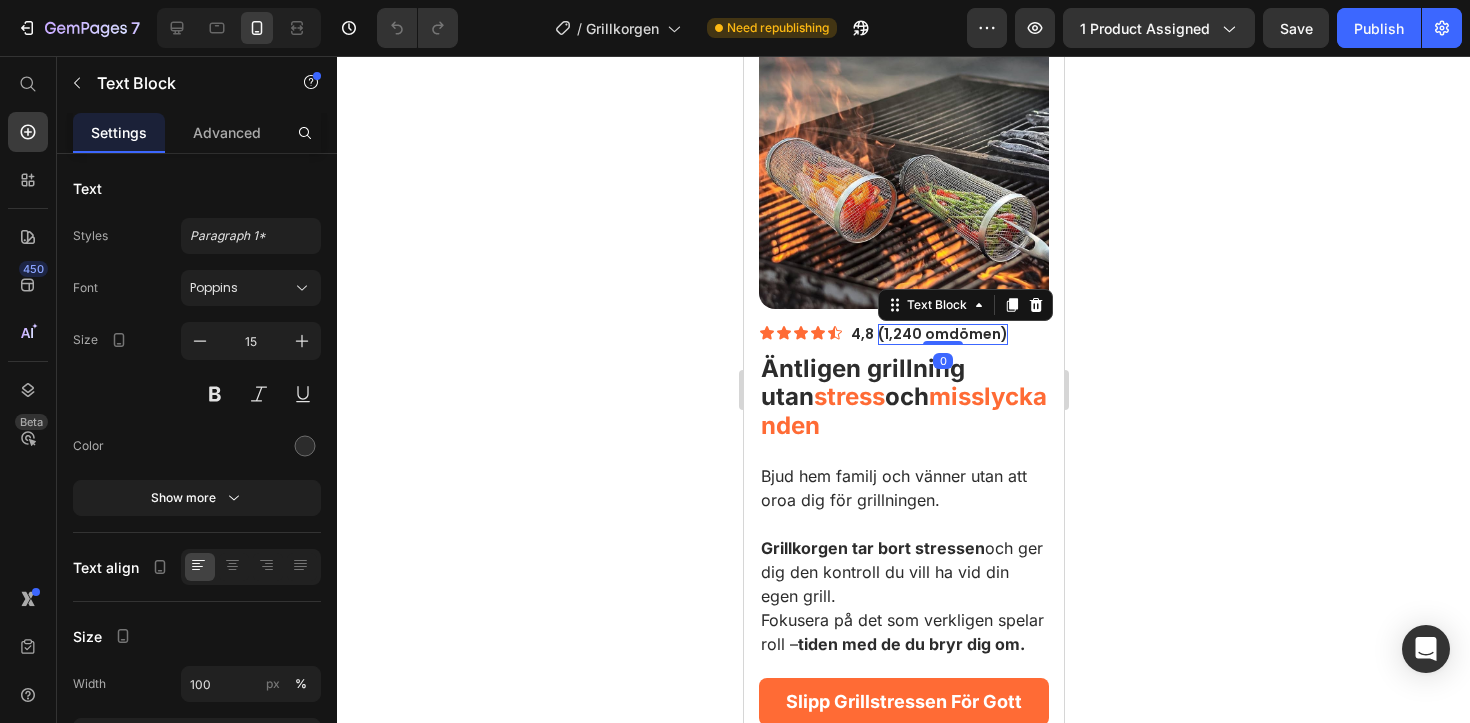 click on "Äntligen grillning utan  stress  och  misslyckanden" at bounding box center [903, 398] 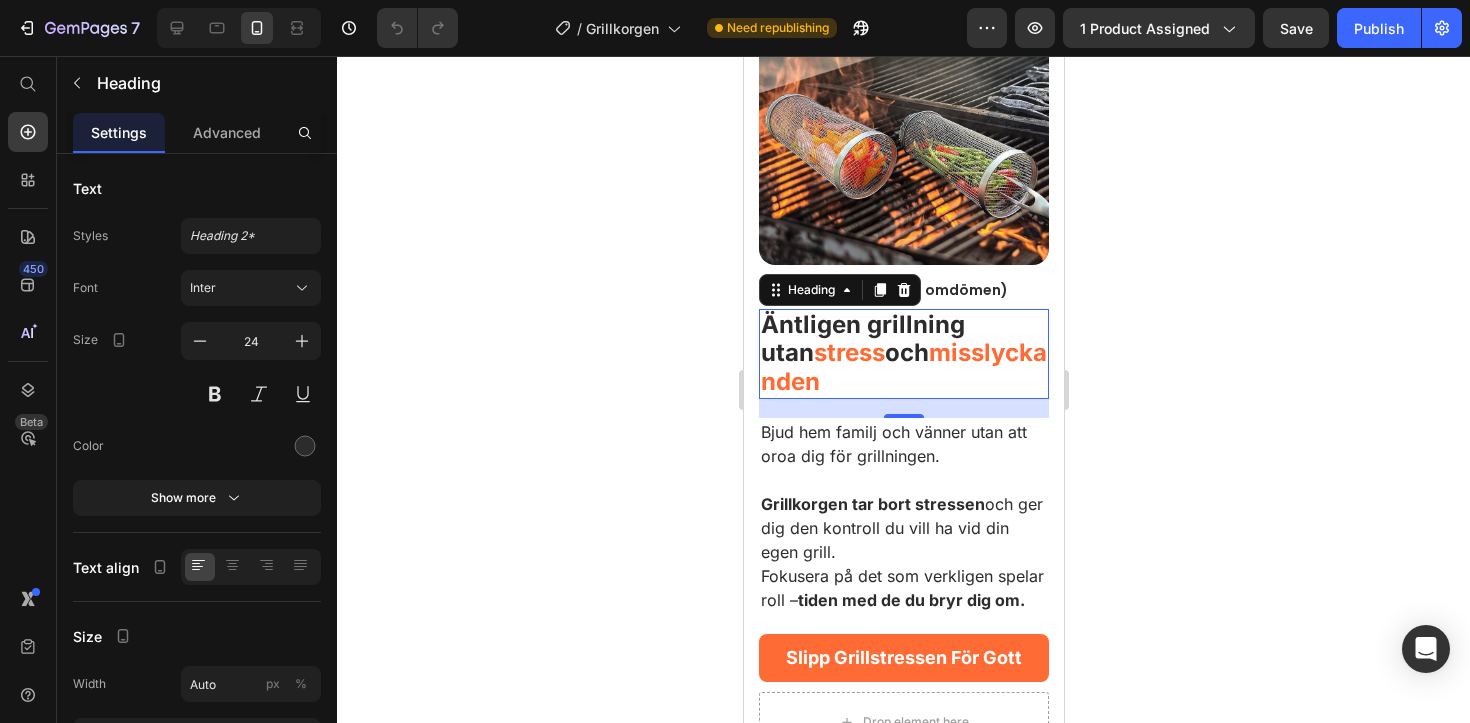 scroll, scrollTop: 1391, scrollLeft: 0, axis: vertical 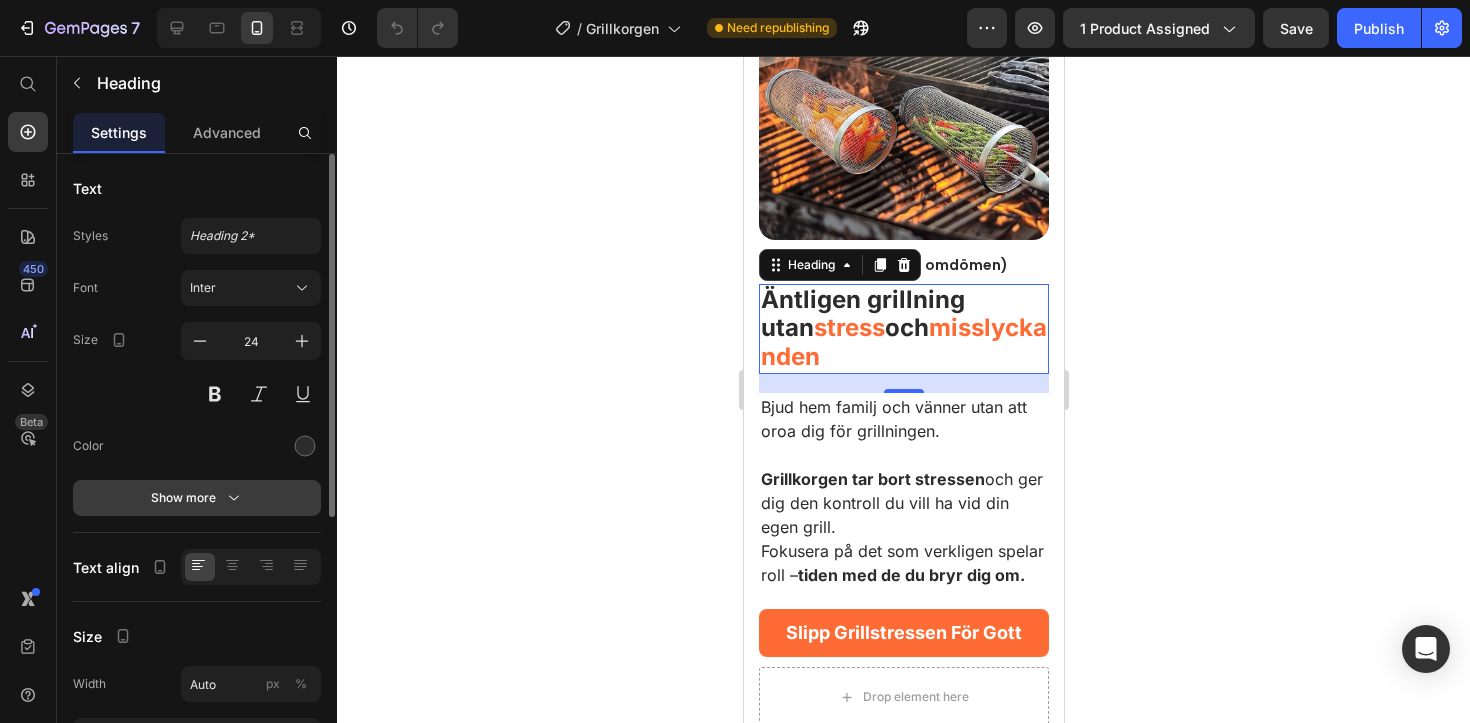drag, startPoint x: 222, startPoint y: 278, endPoint x: 240, endPoint y: 502, distance: 224.72205 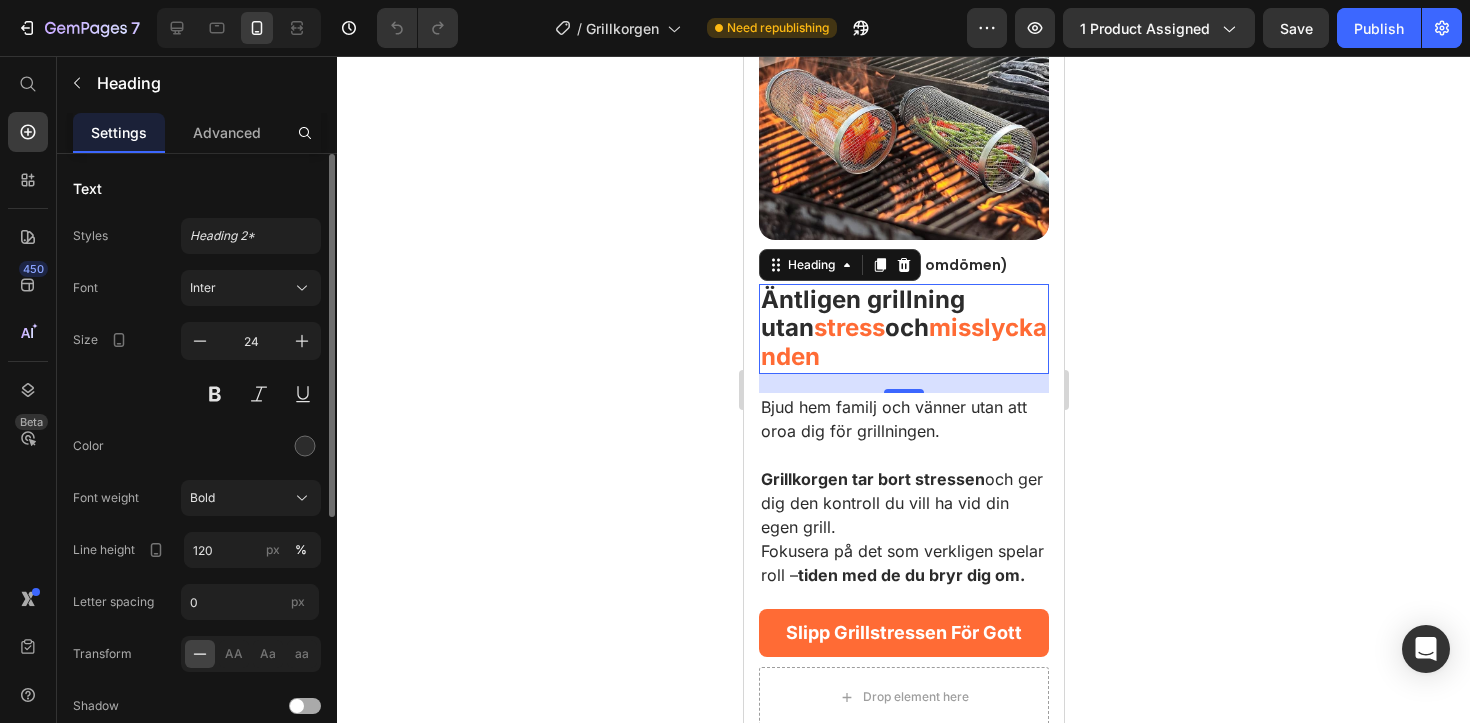 scroll, scrollTop: 1260, scrollLeft: 0, axis: vertical 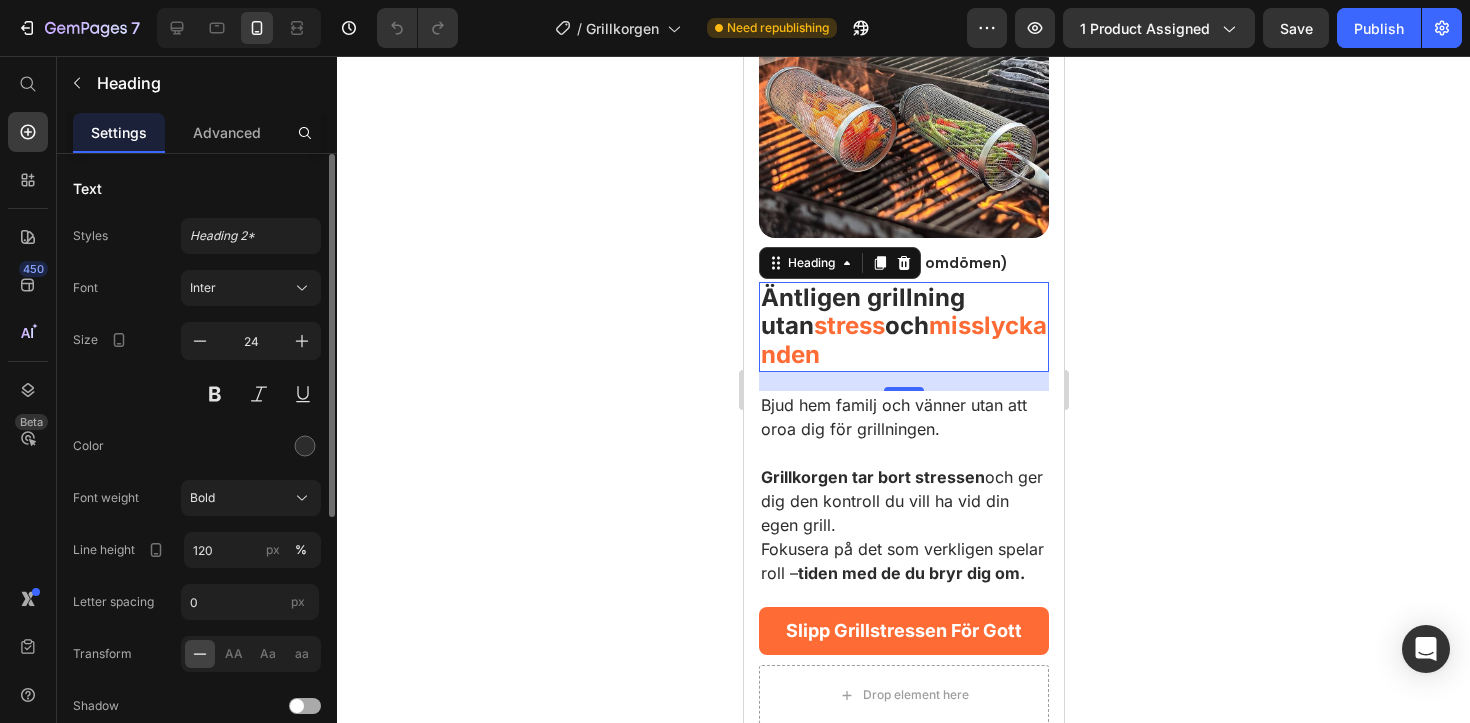 click on "Äntligen grillning utan  stress  och  misslyckanden" at bounding box center (903, 327) 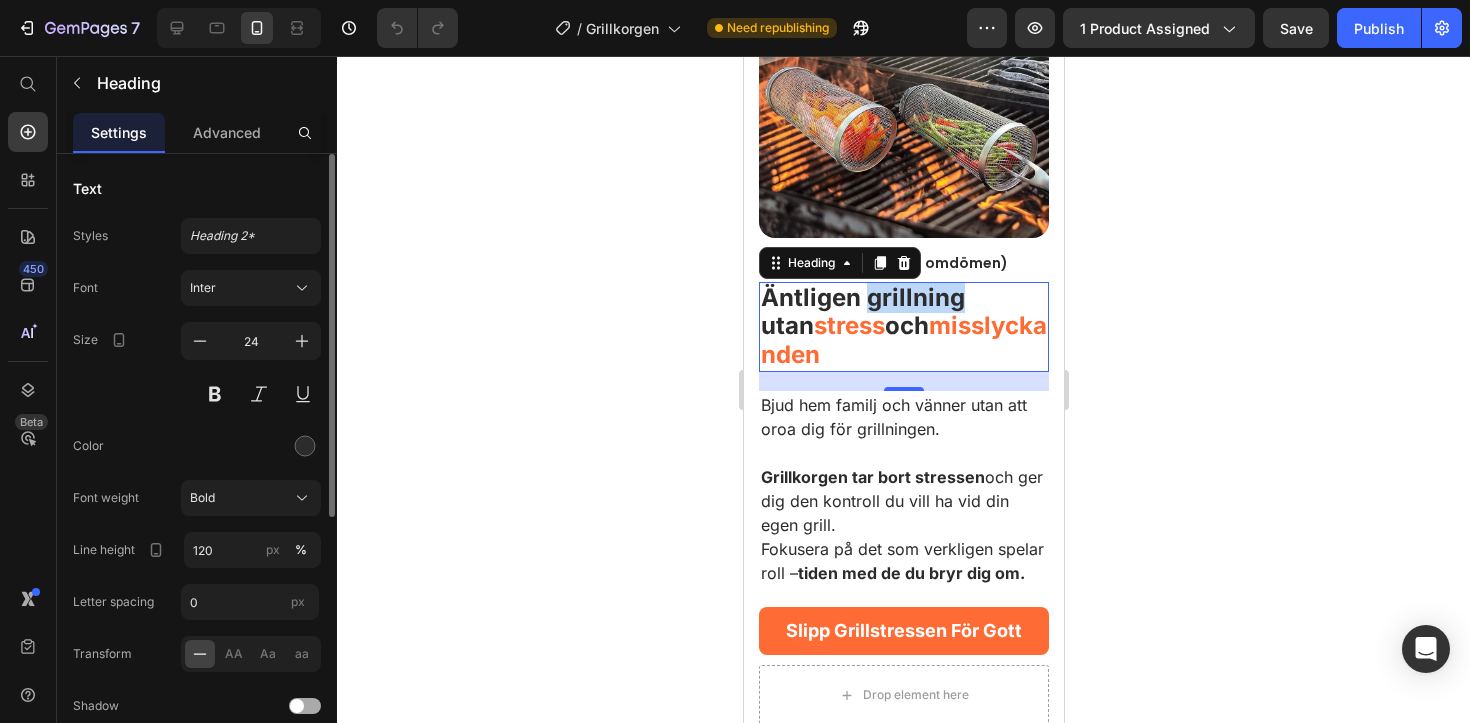 click on "Äntligen grillning utan  stress  och  misslyckanden" at bounding box center (903, 327) 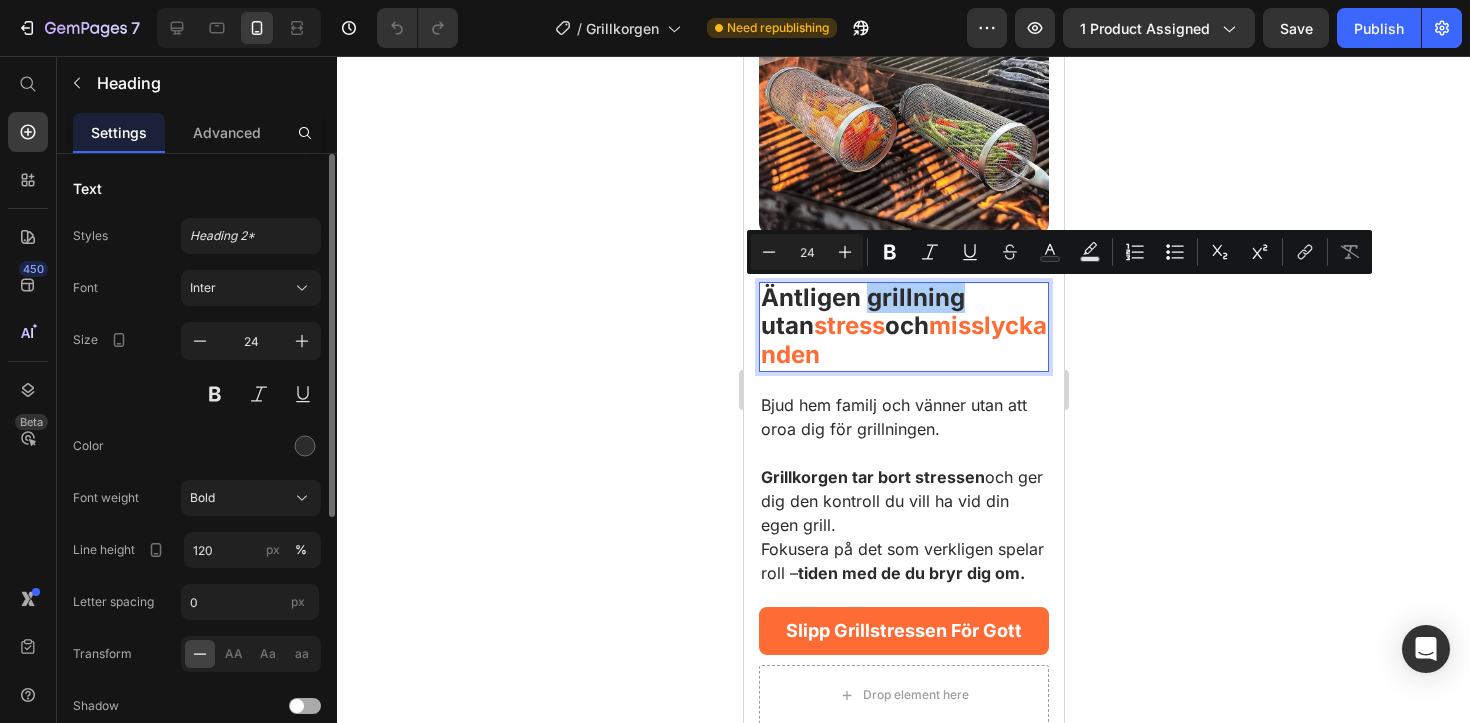 click 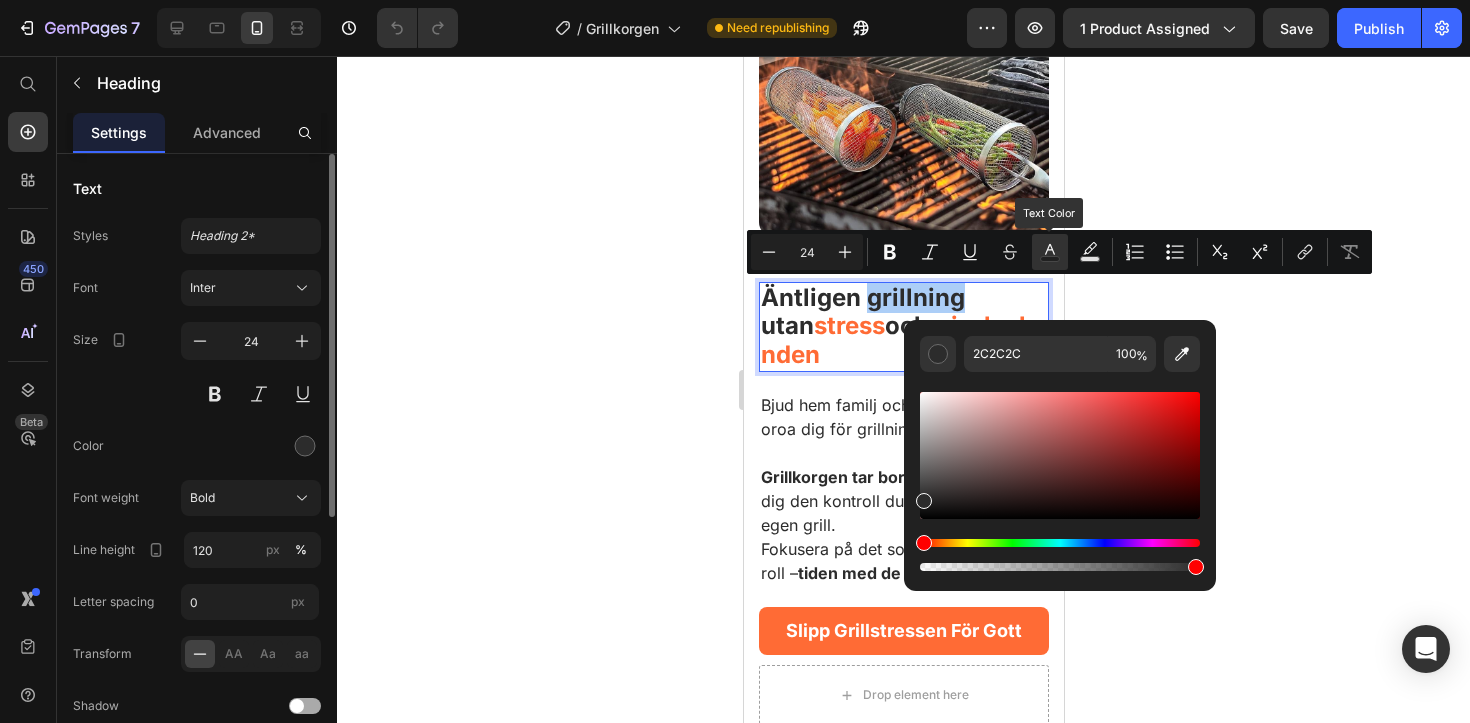 click 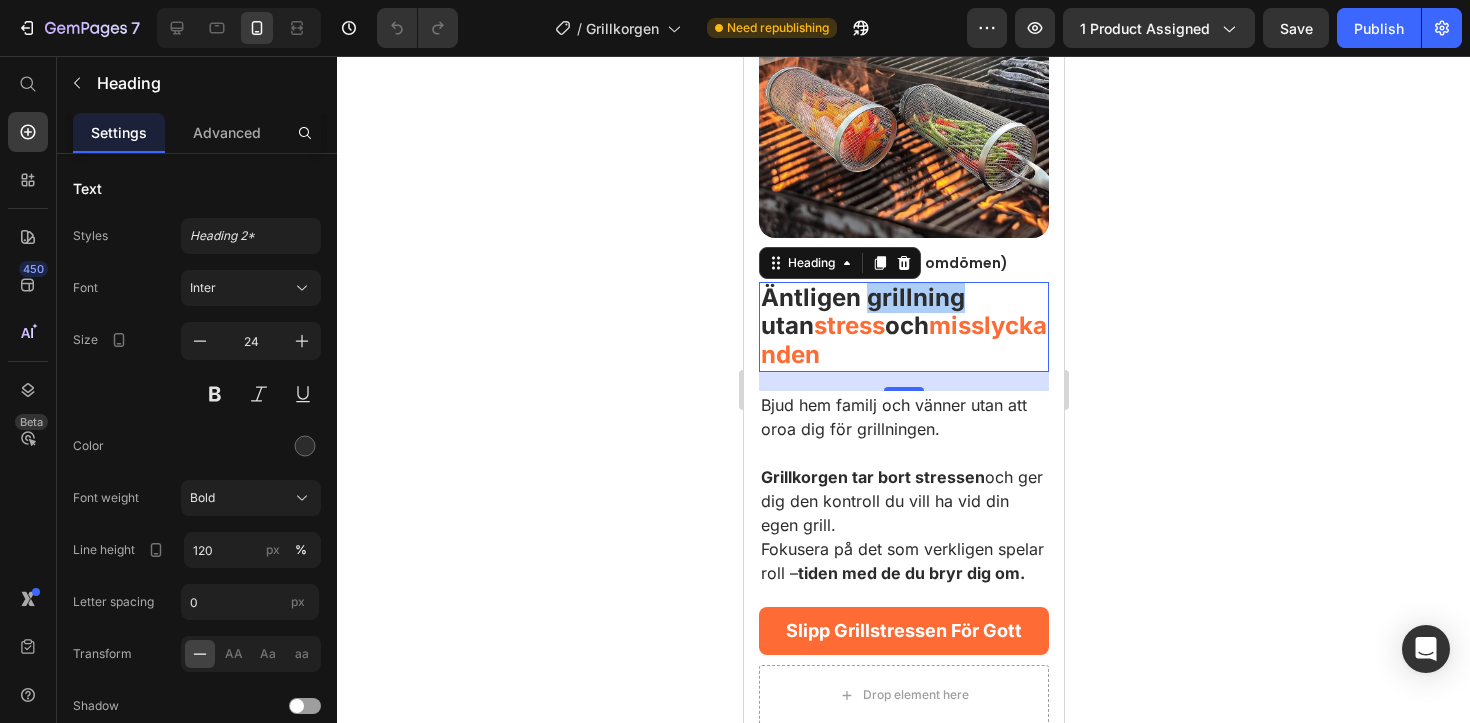 drag, startPoint x: 240, startPoint y: 502, endPoint x: 1220, endPoint y: 163, distance: 1036.9768 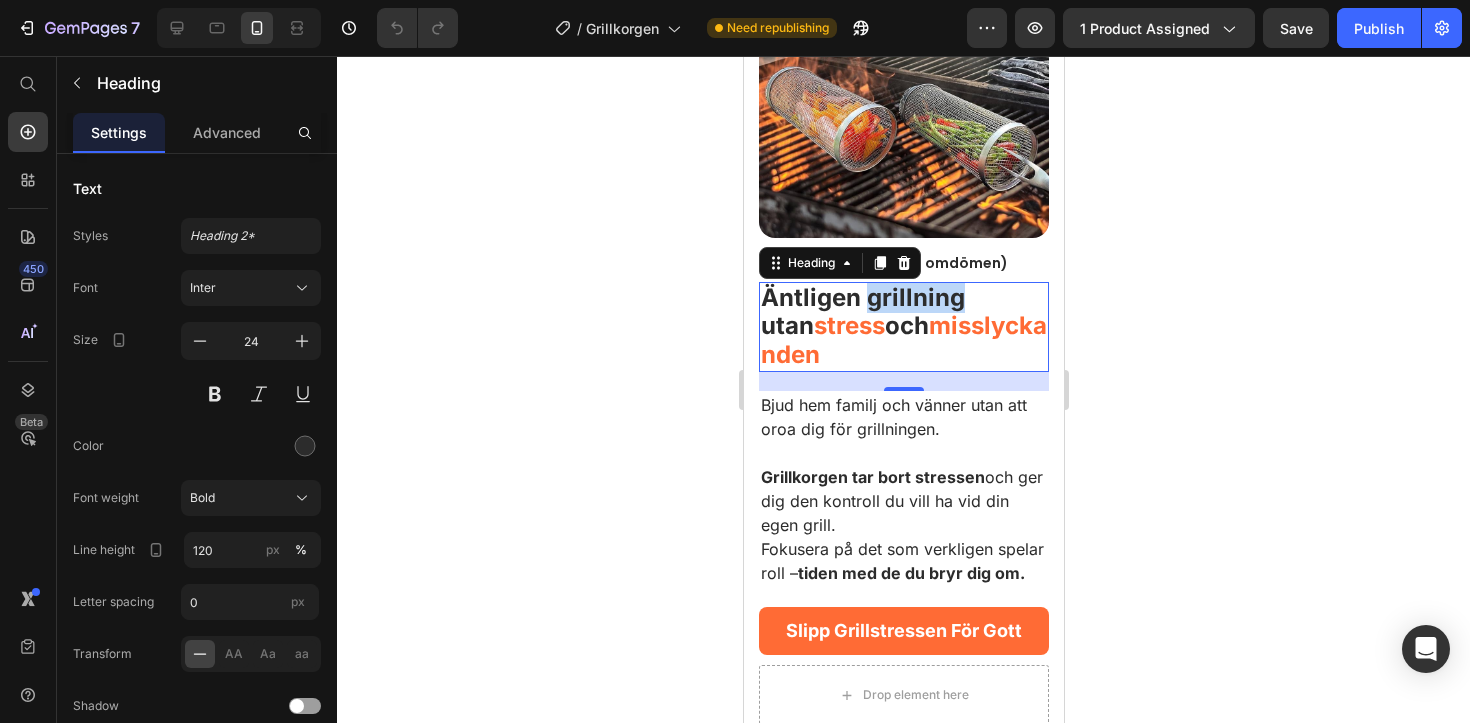 click at bounding box center [903, 93] 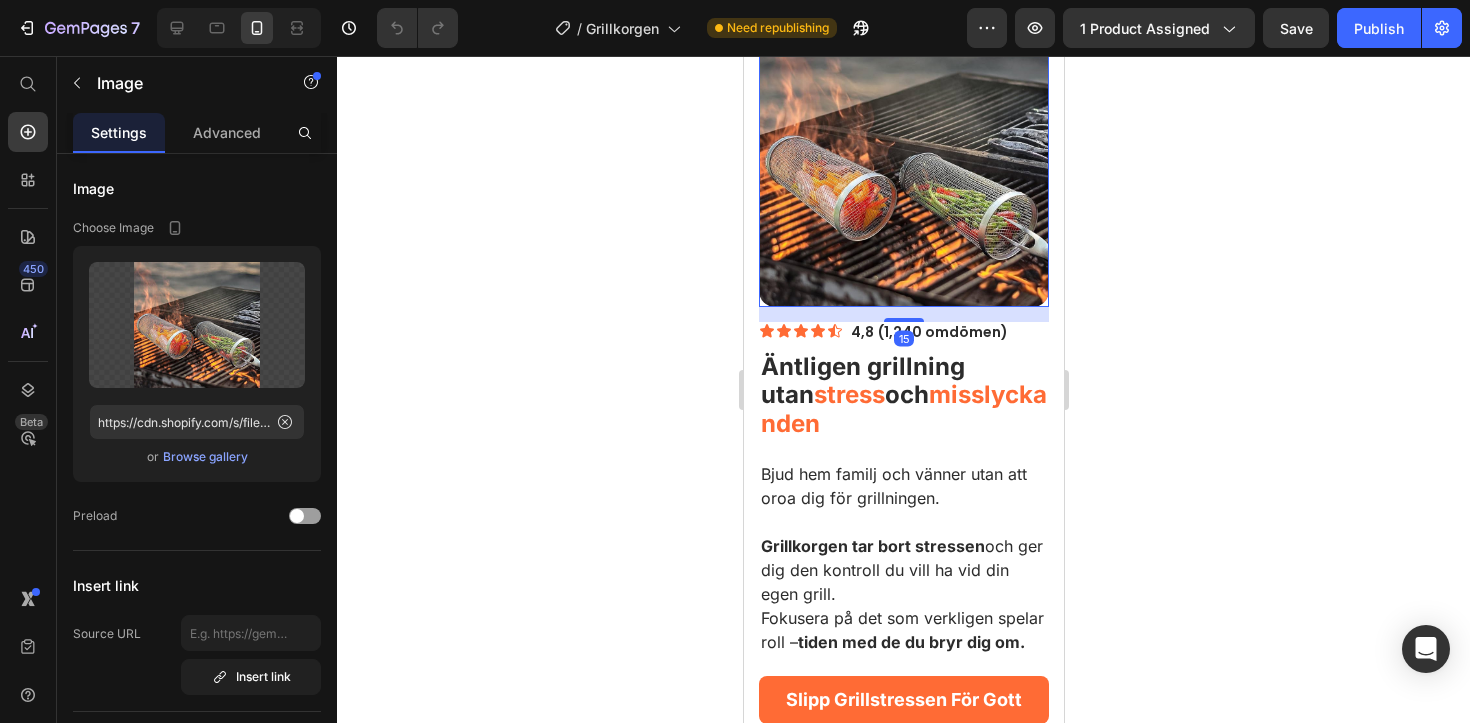 scroll, scrollTop: 1320, scrollLeft: 0, axis: vertical 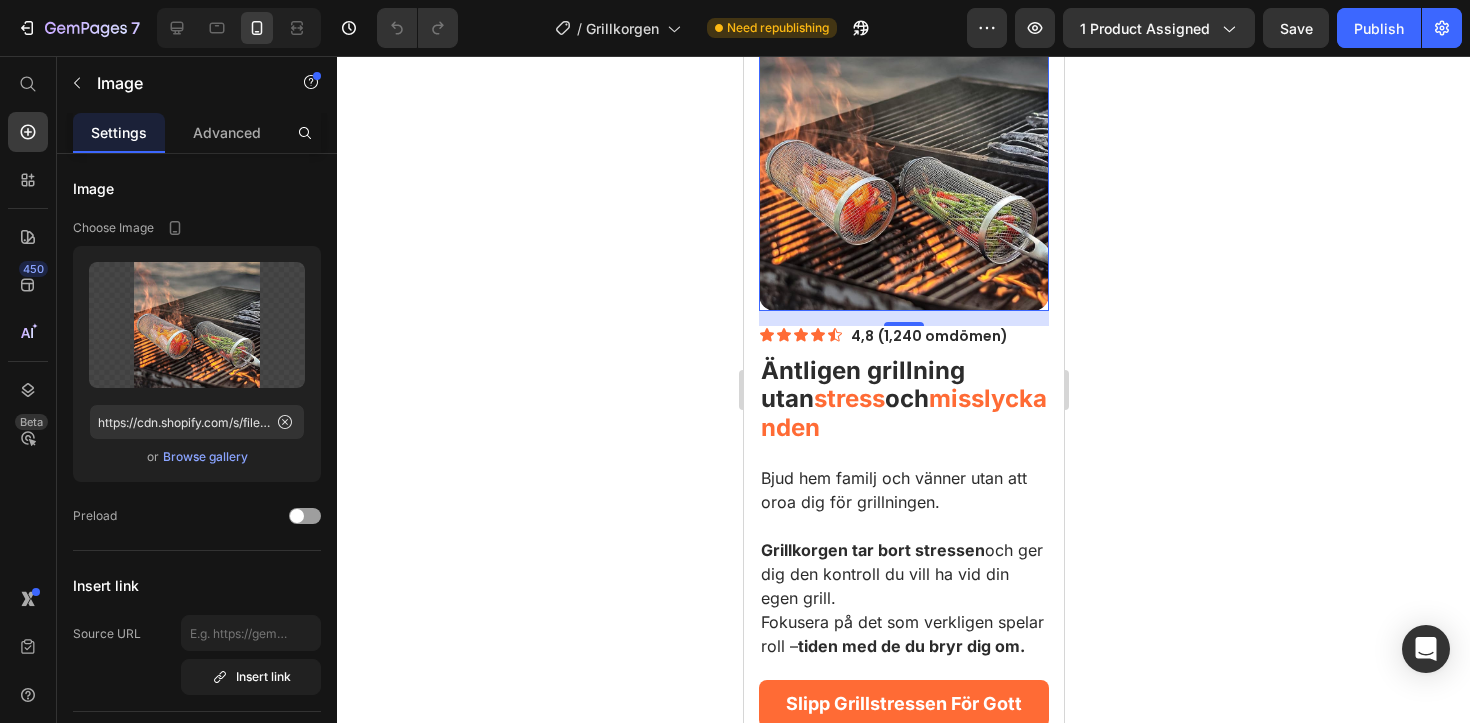 drag, startPoint x: 1220, startPoint y: 163, endPoint x: 6, endPoint y: 28, distance: 1221.4832 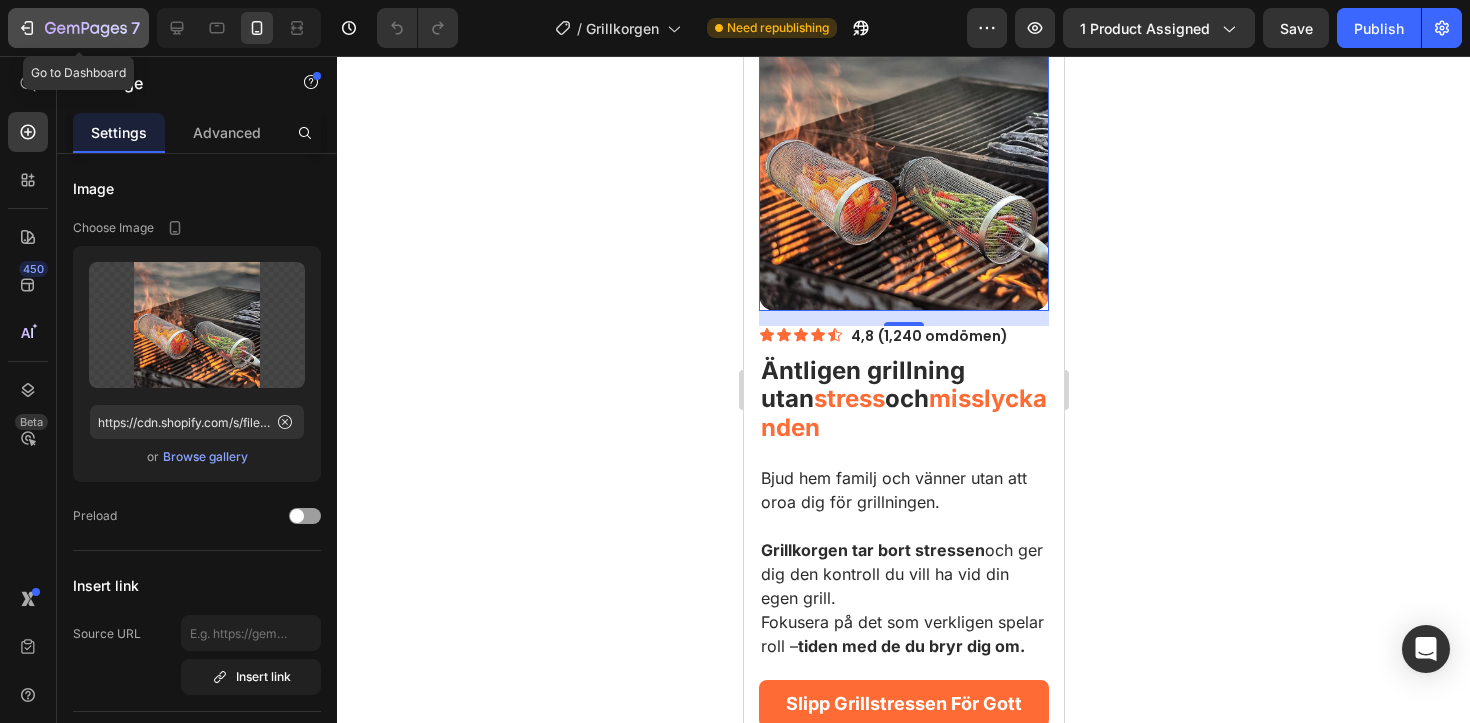 drag, startPoint x: 6, startPoint y: 28, endPoint x: 20, endPoint y: 28, distance: 14 